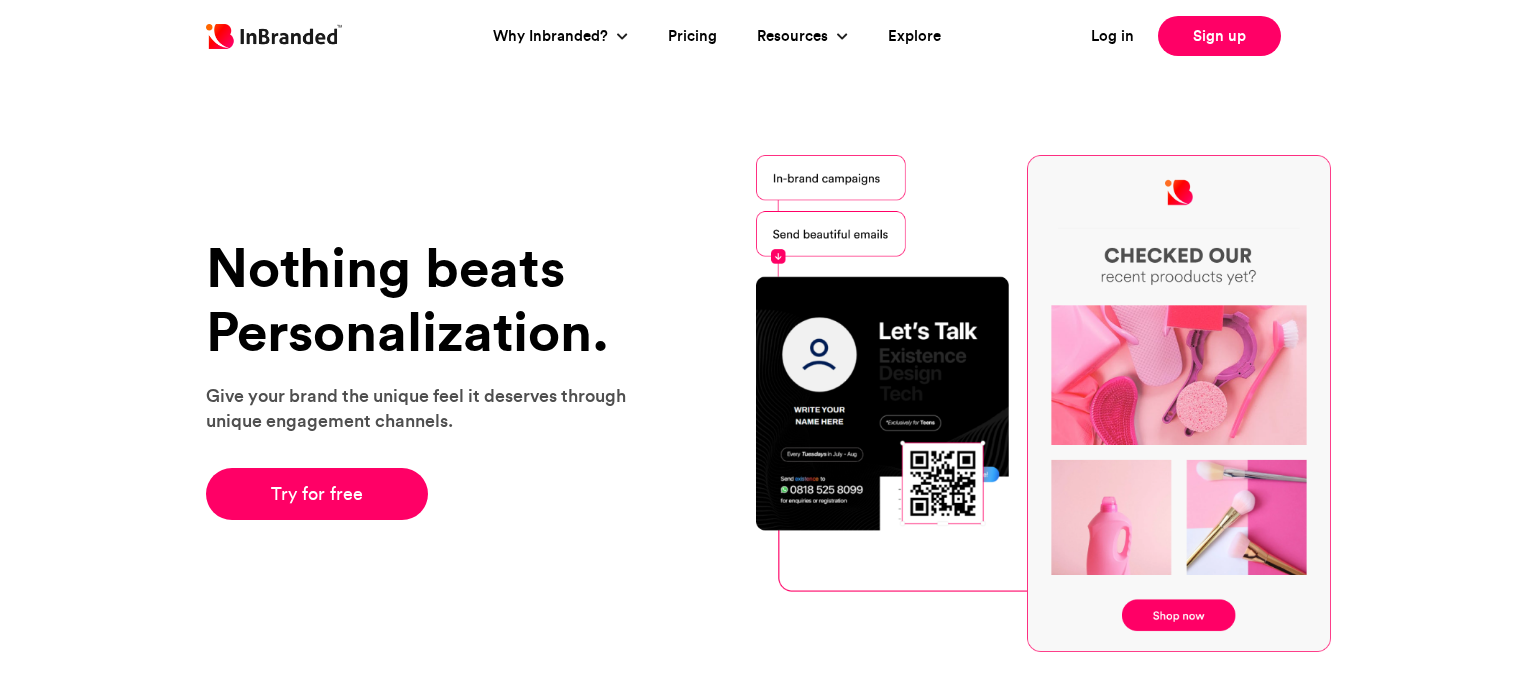 scroll, scrollTop: 0, scrollLeft: 0, axis: both 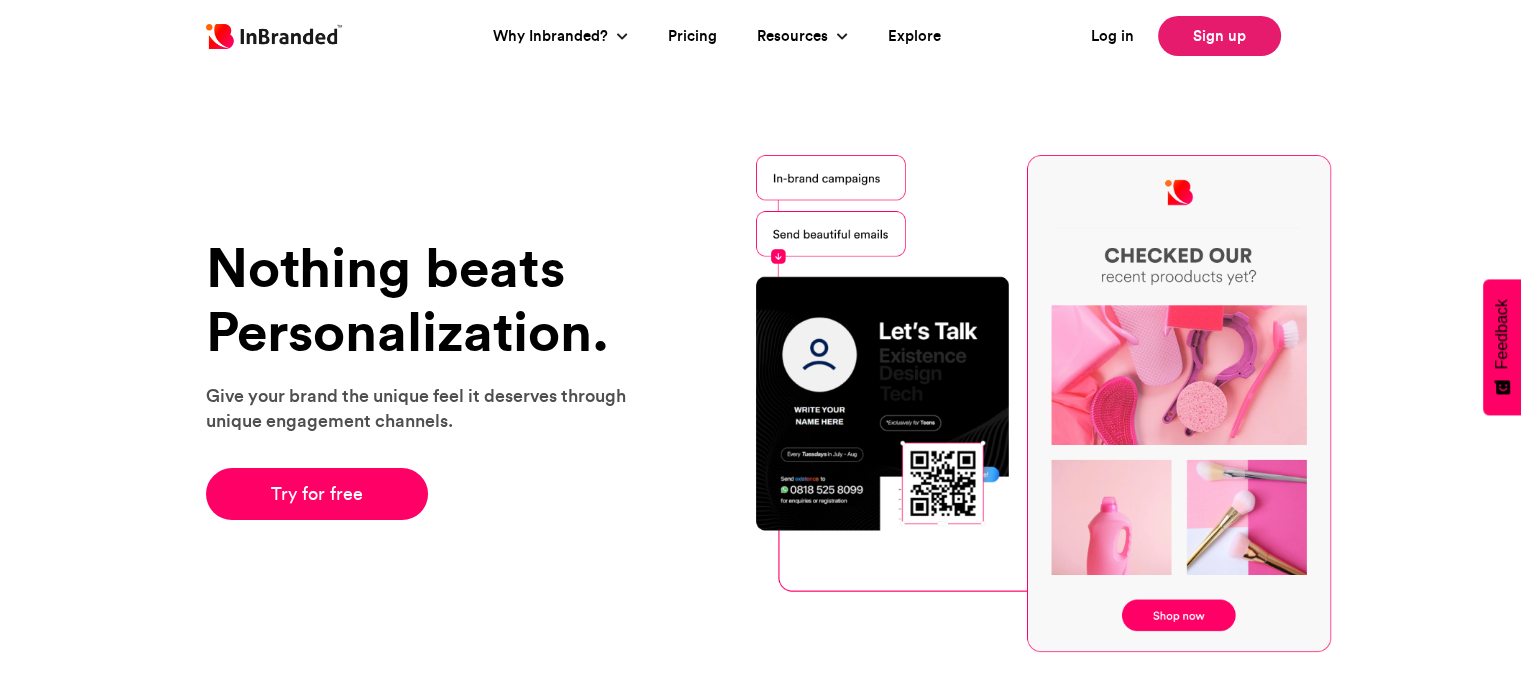 click on "Sign up" at bounding box center (1219, 36) 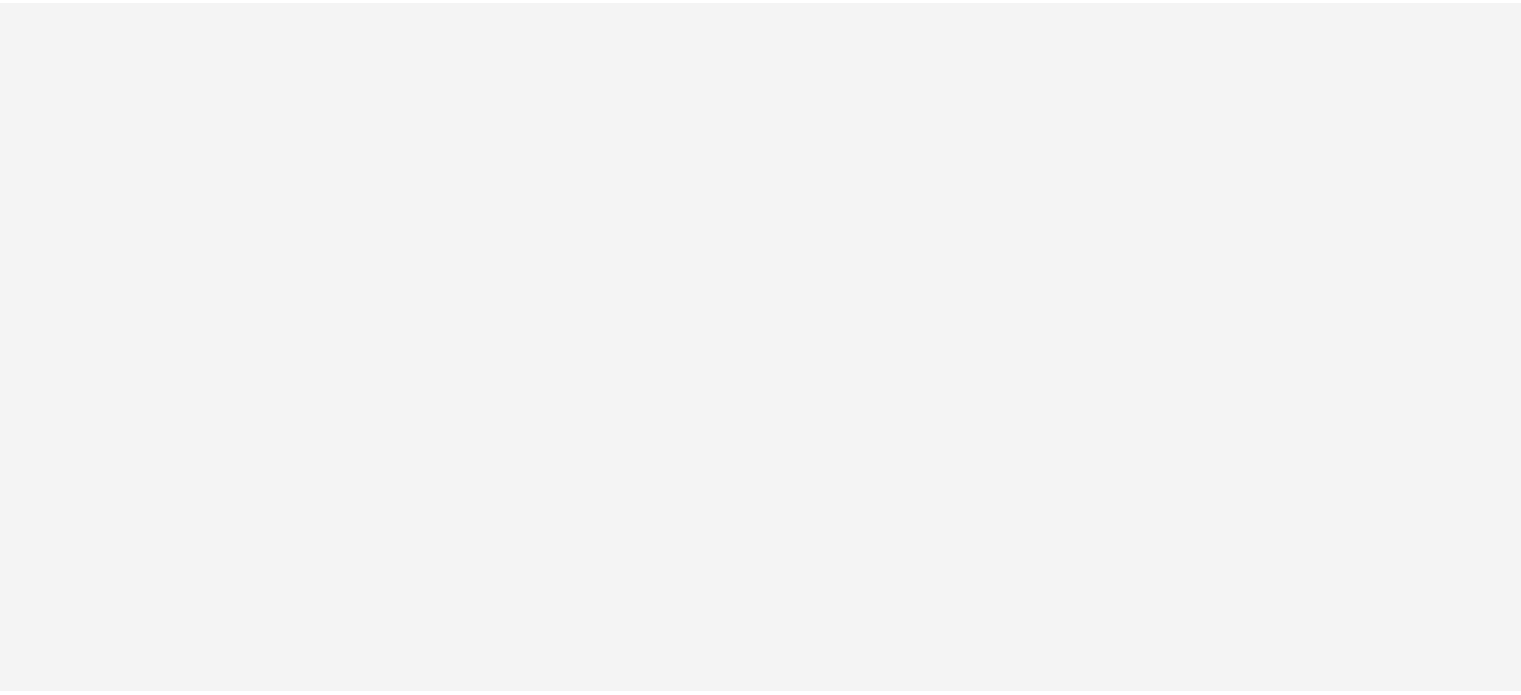 scroll, scrollTop: 0, scrollLeft: 0, axis: both 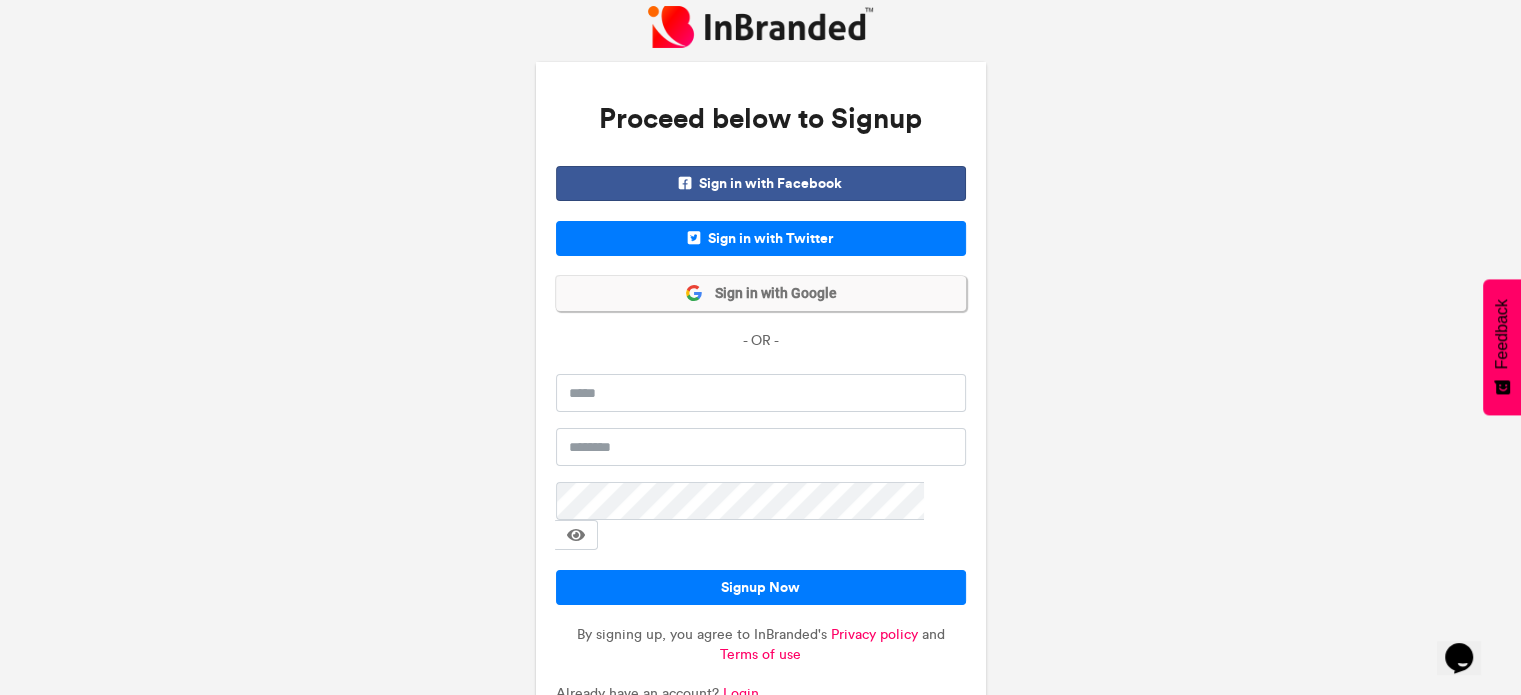 click on "Sign in with Google" at bounding box center [770, 294] 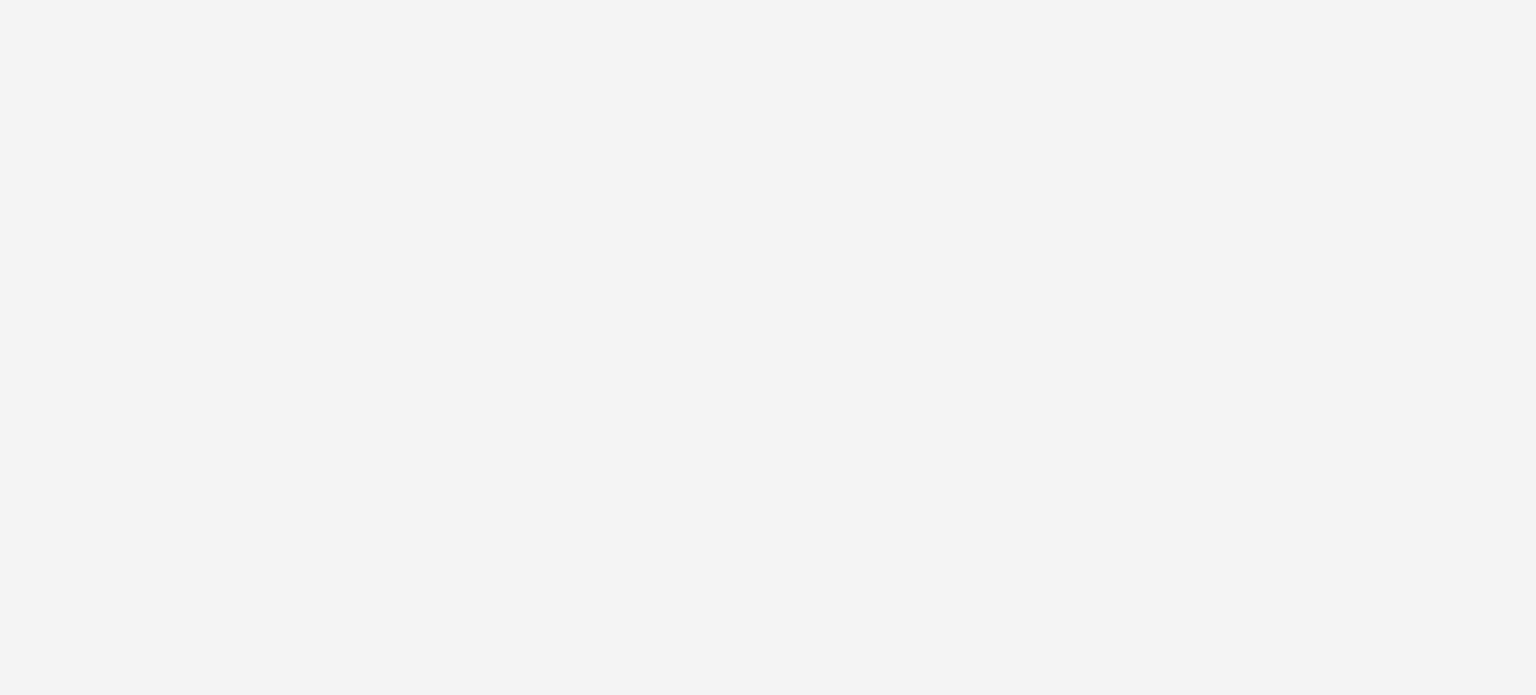 scroll, scrollTop: 0, scrollLeft: 0, axis: both 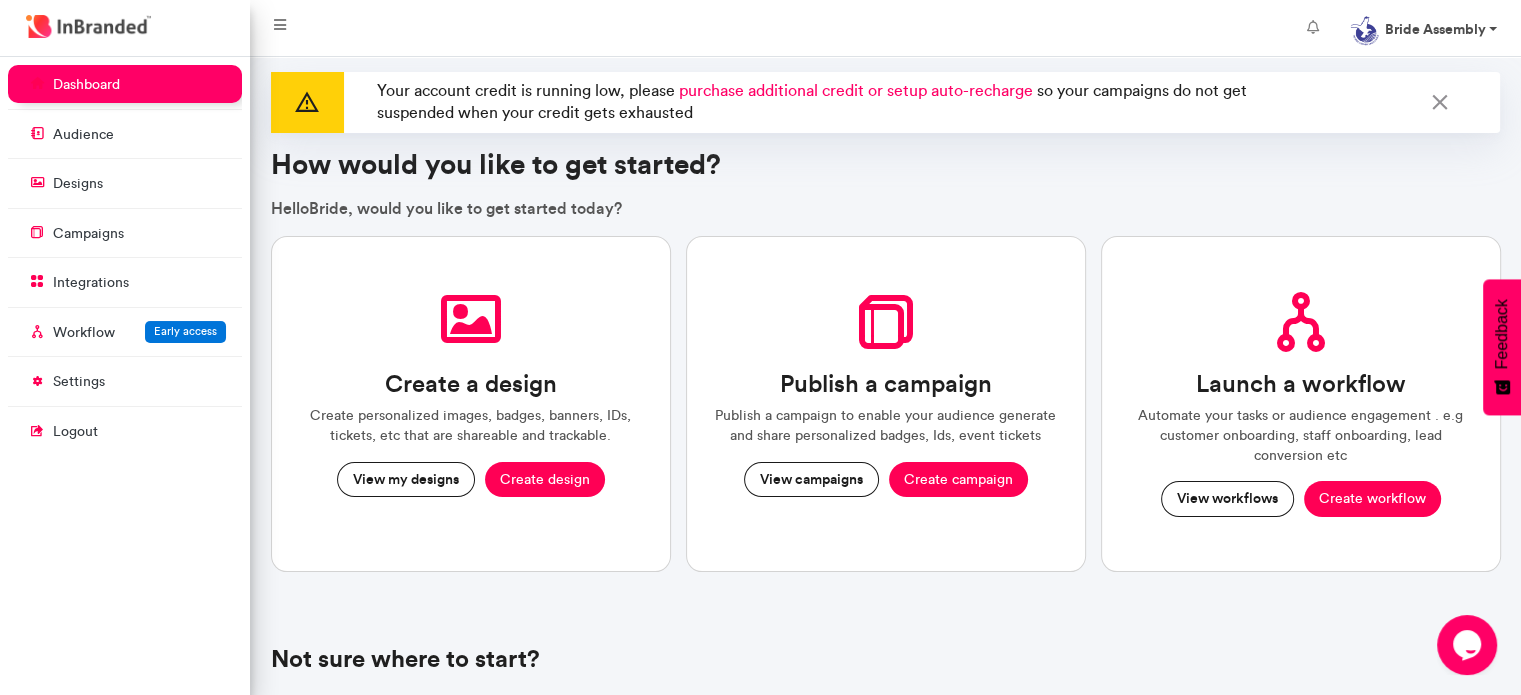 click on "Bride Assembly" at bounding box center [1423, 28] 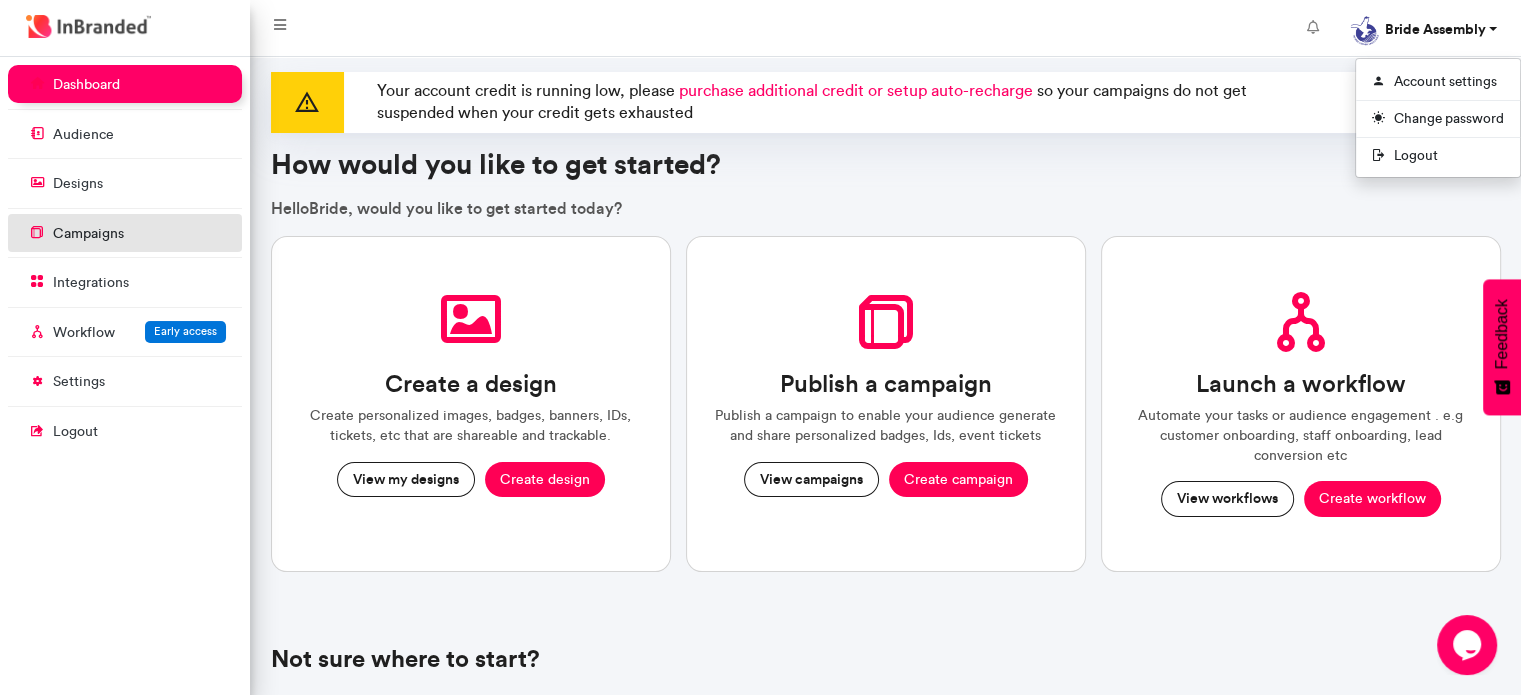 click on "campaigns" at bounding box center [88, 234] 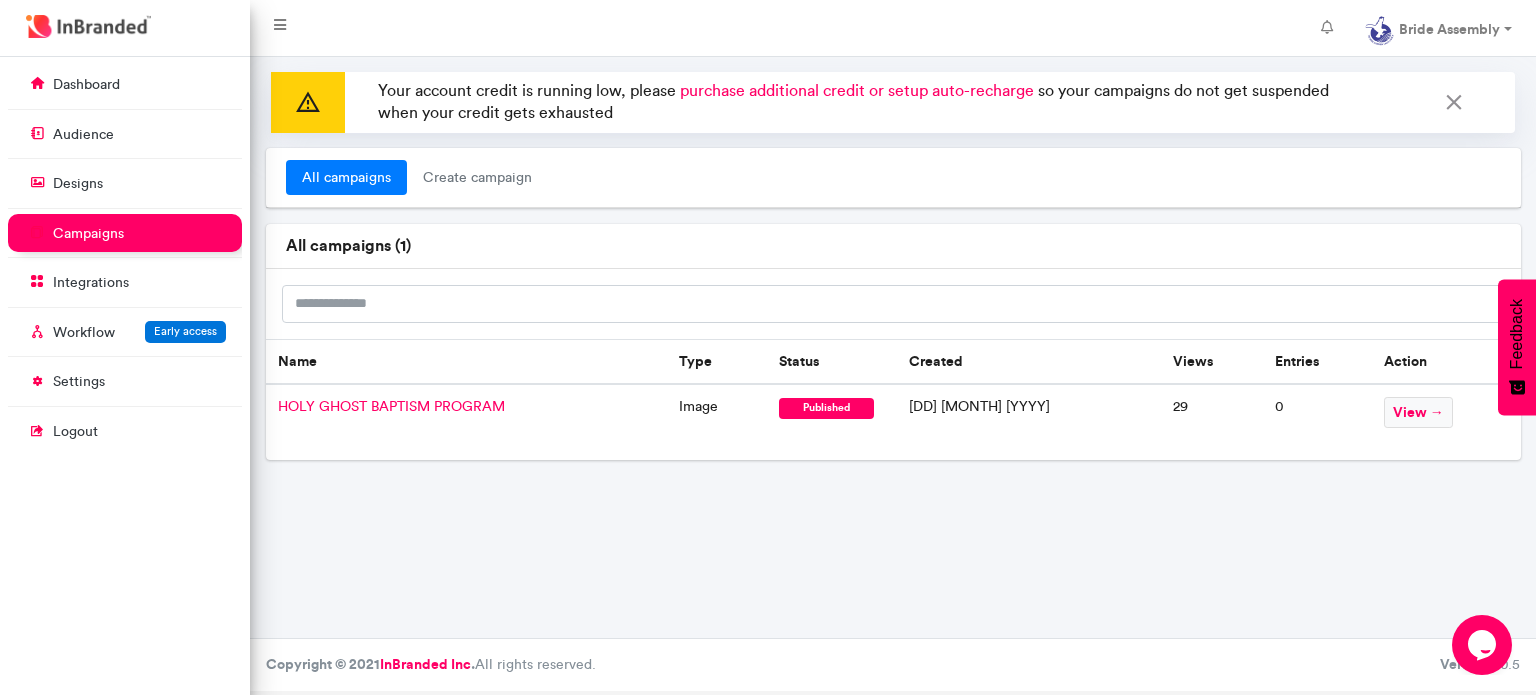click on "03 June 2024" at bounding box center (1029, 422) 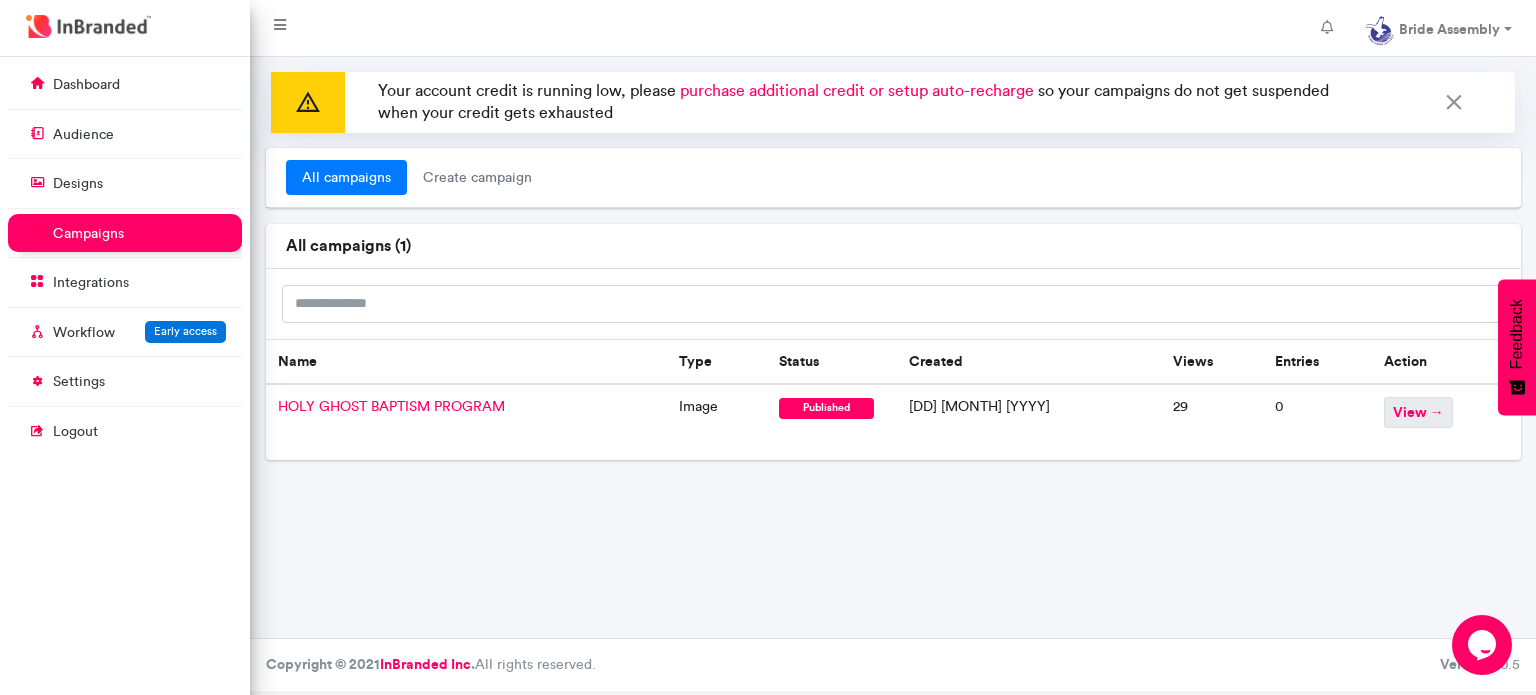 click on "view →" at bounding box center (1418, 412) 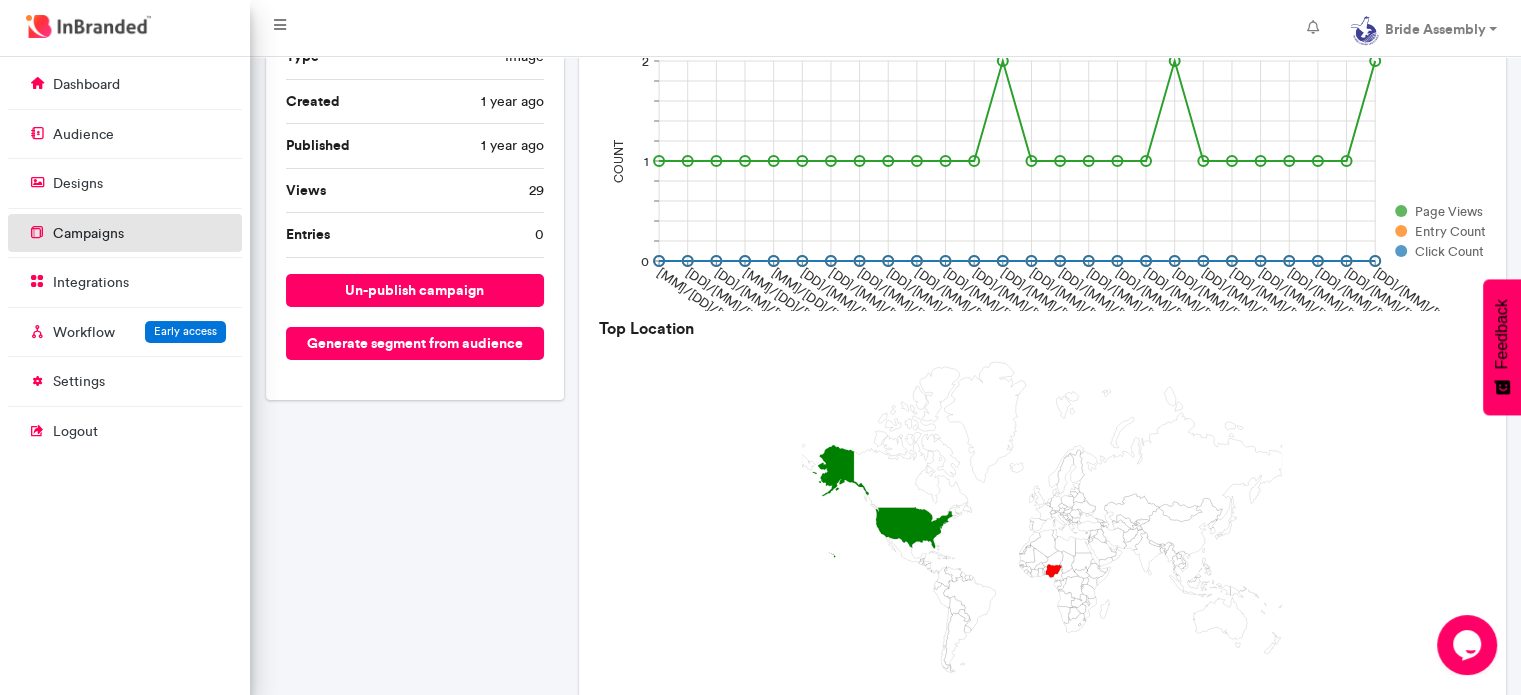 scroll, scrollTop: 200, scrollLeft: 0, axis: vertical 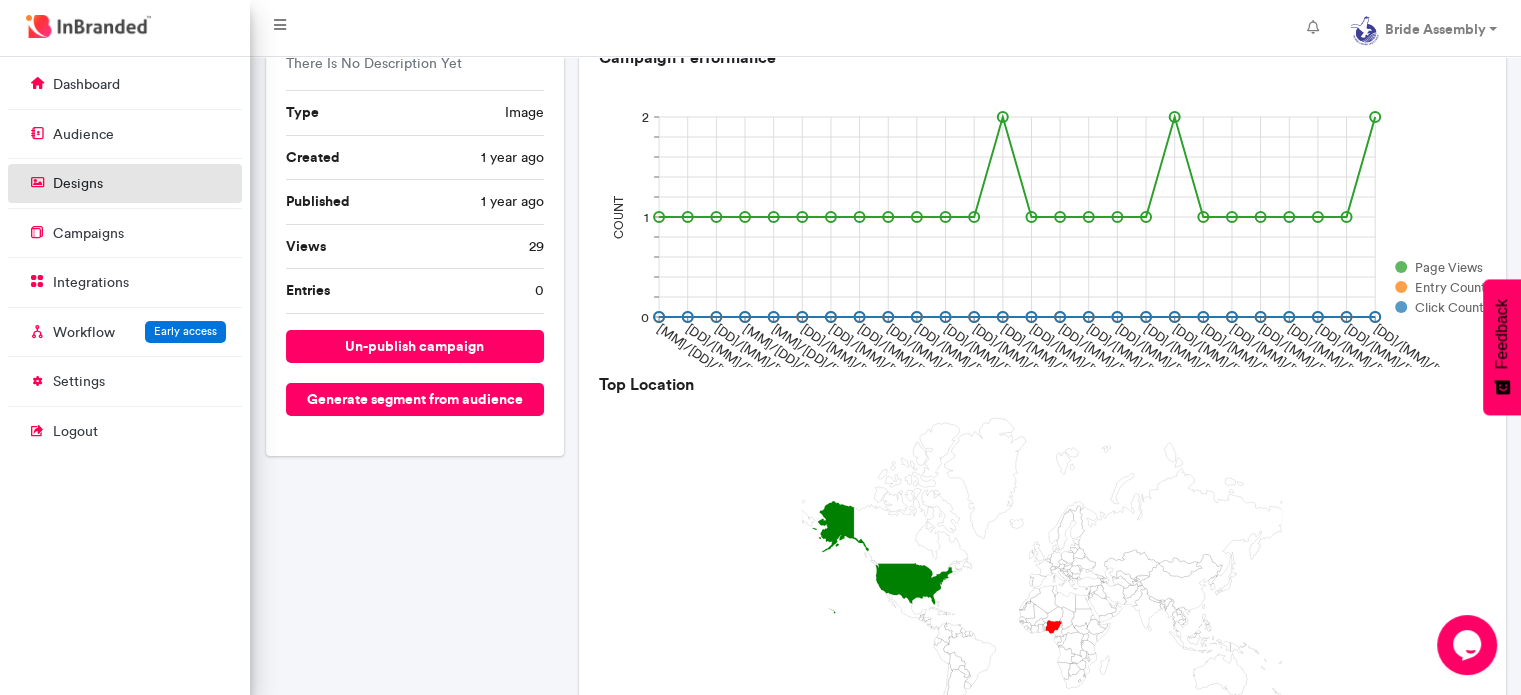 click on "designs" at bounding box center (125, 183) 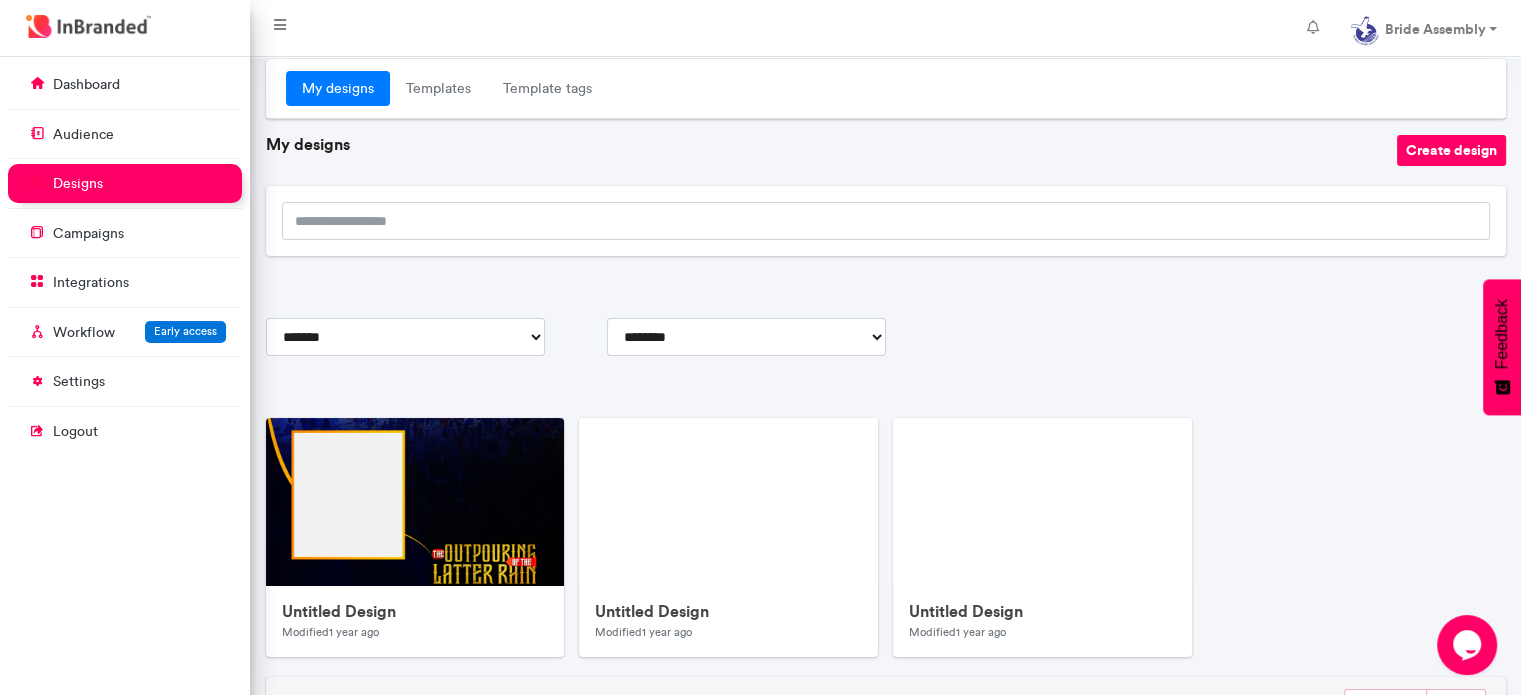 scroll, scrollTop: 193, scrollLeft: 0, axis: vertical 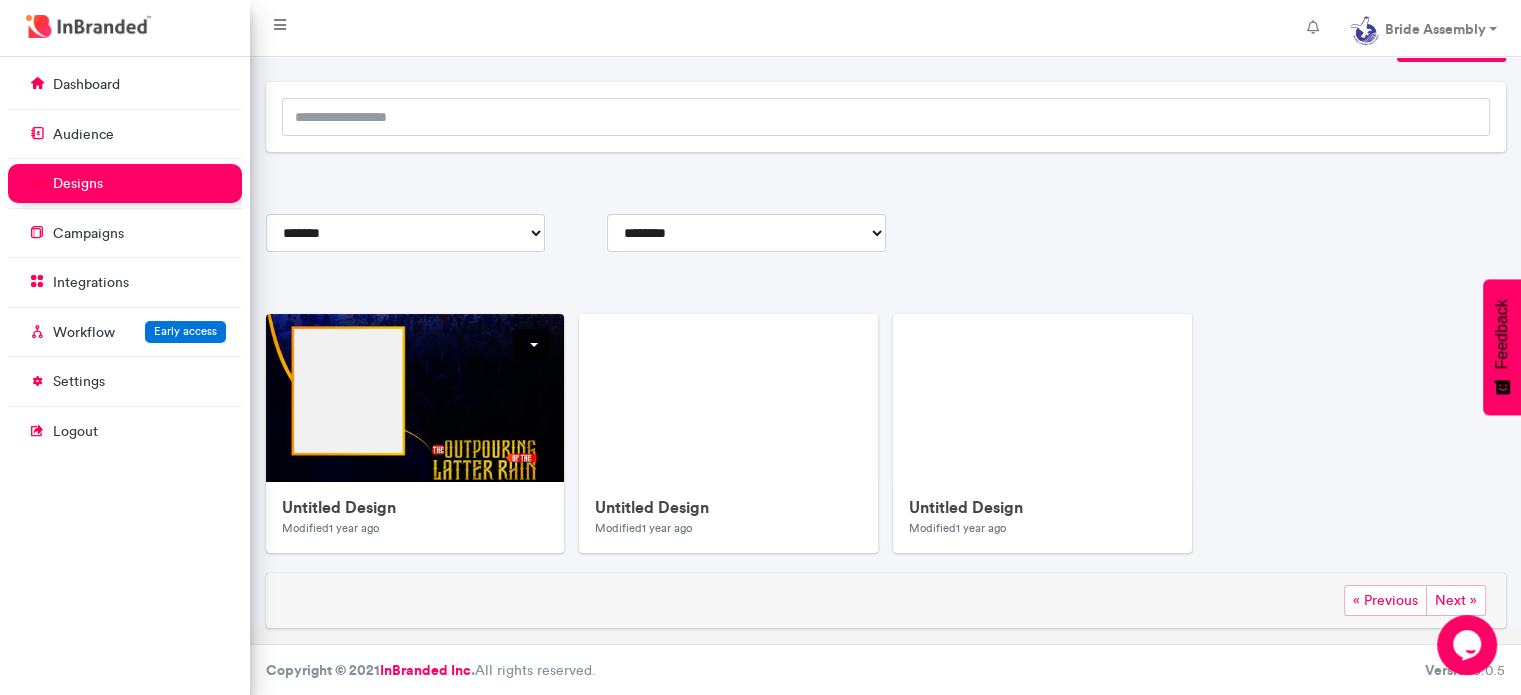 click at bounding box center (666, 714) 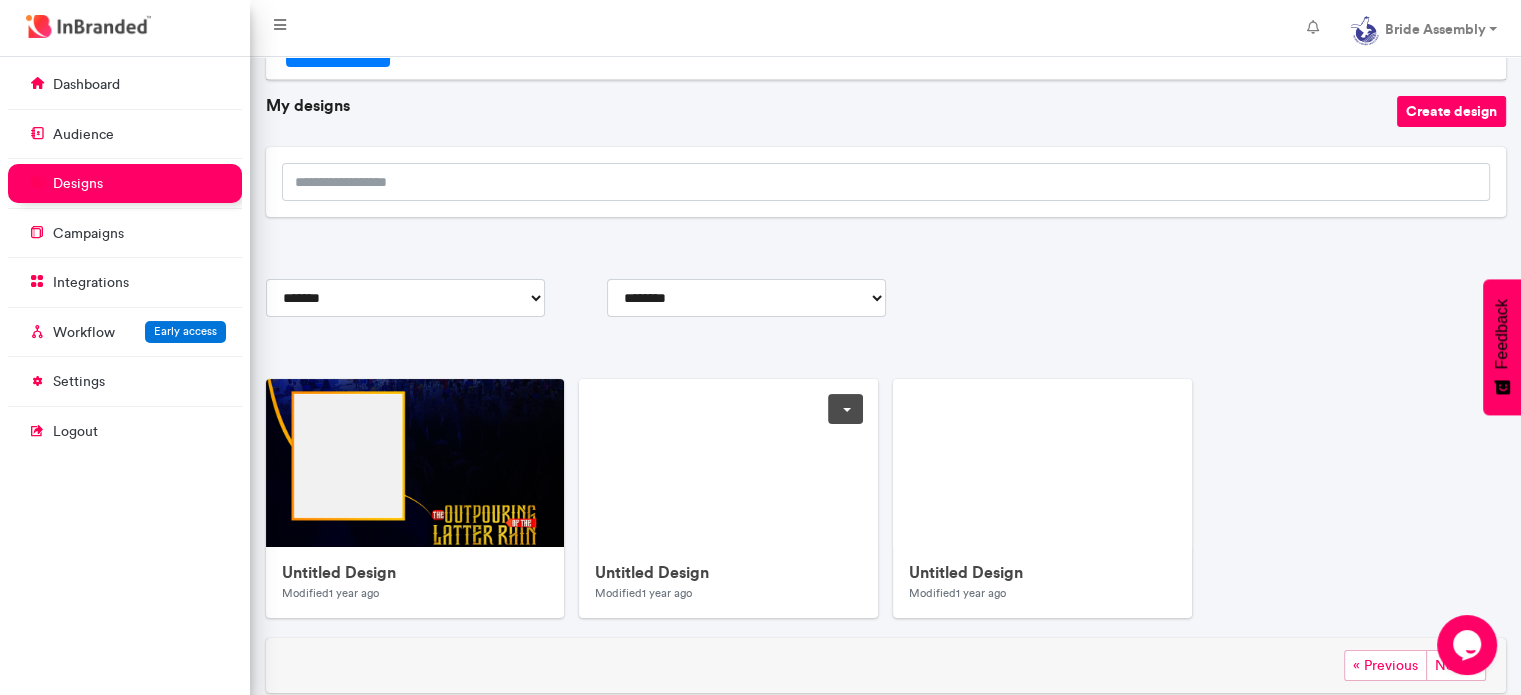 scroll, scrollTop: 93, scrollLeft: 0, axis: vertical 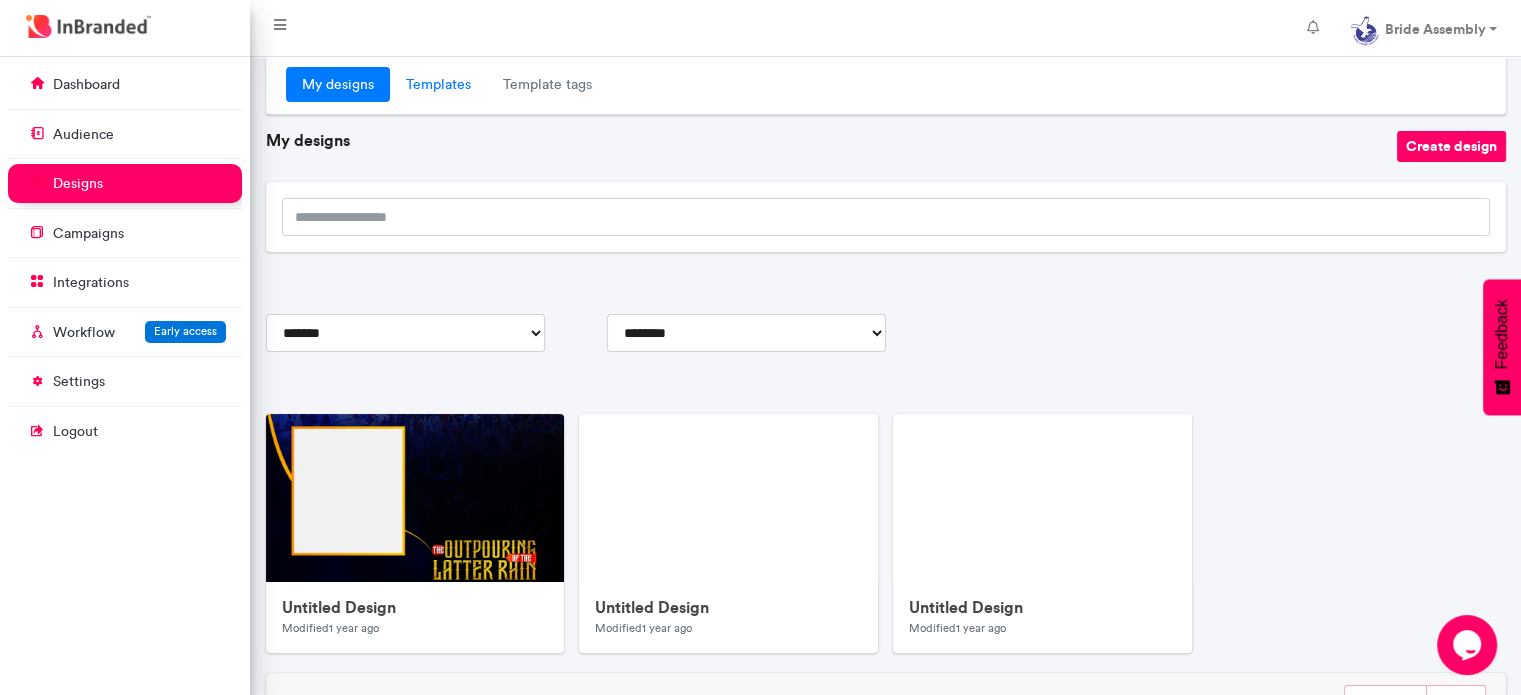 click on "Templates" at bounding box center (438, 85) 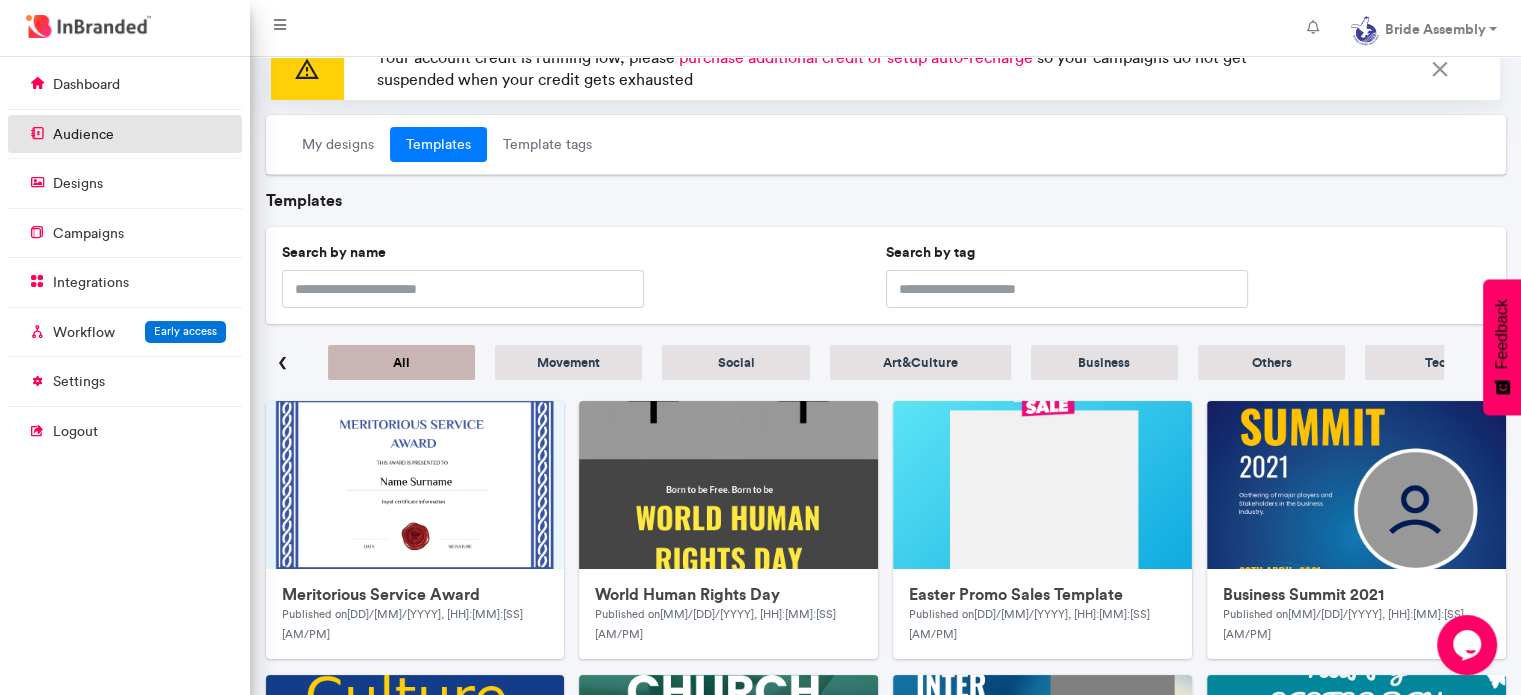 scroll, scrollTop: 0, scrollLeft: 0, axis: both 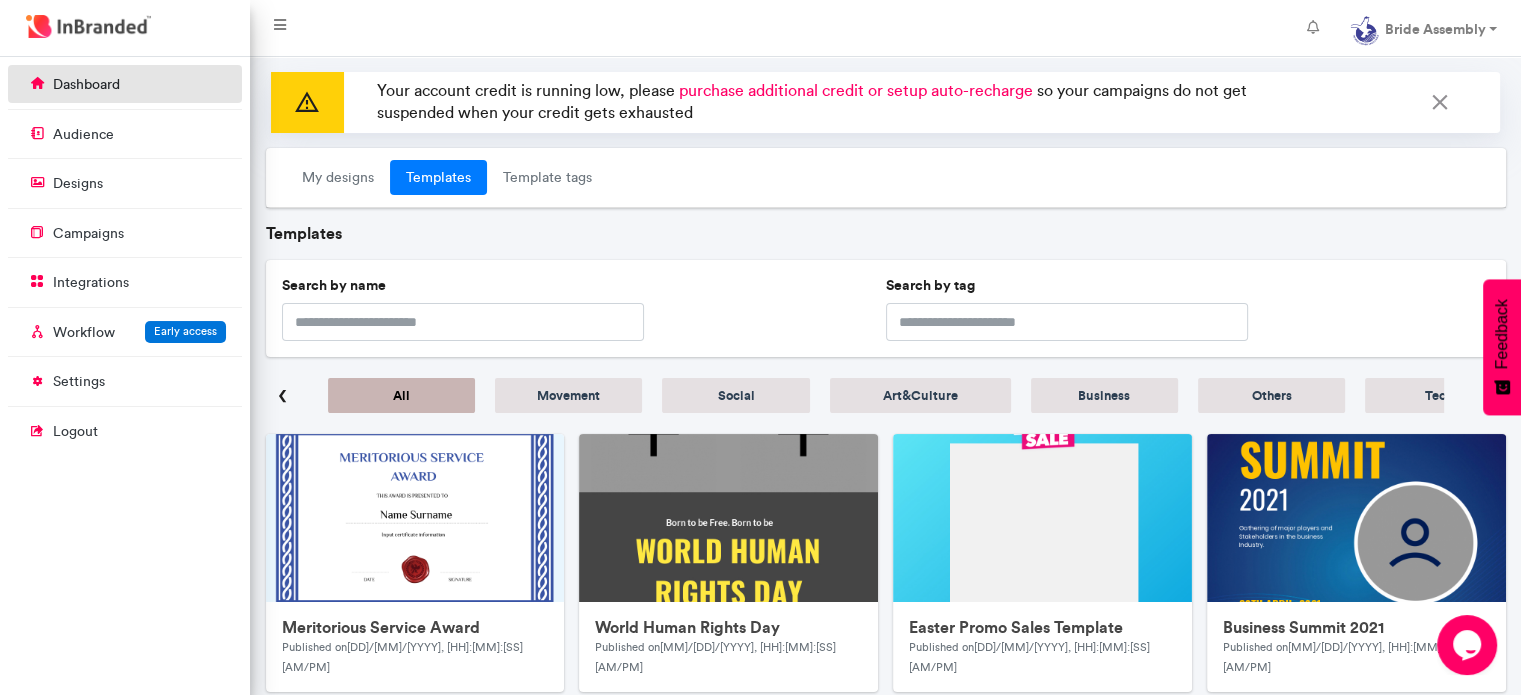 click on "dashboard" at bounding box center [86, 85] 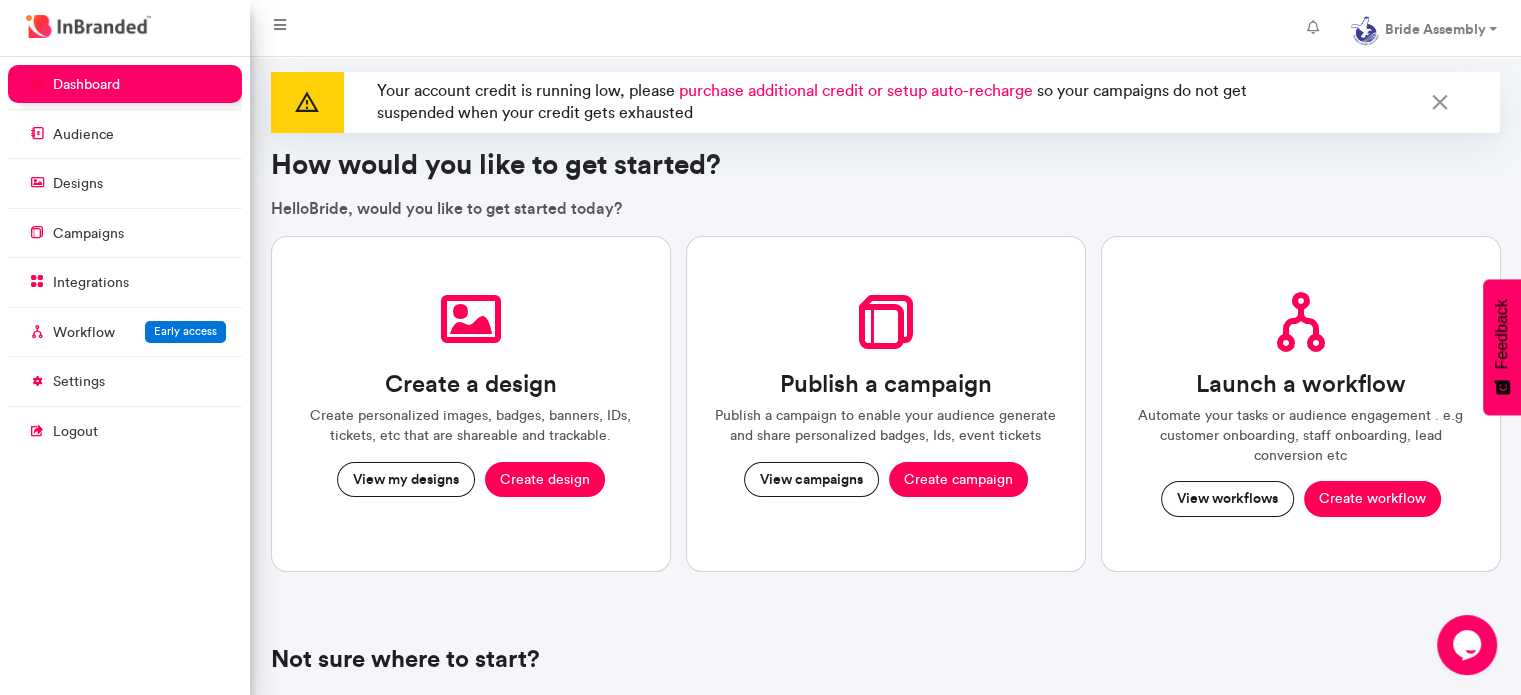click on "purchase additional credit or setup auto-recharge" at bounding box center (856, 90) 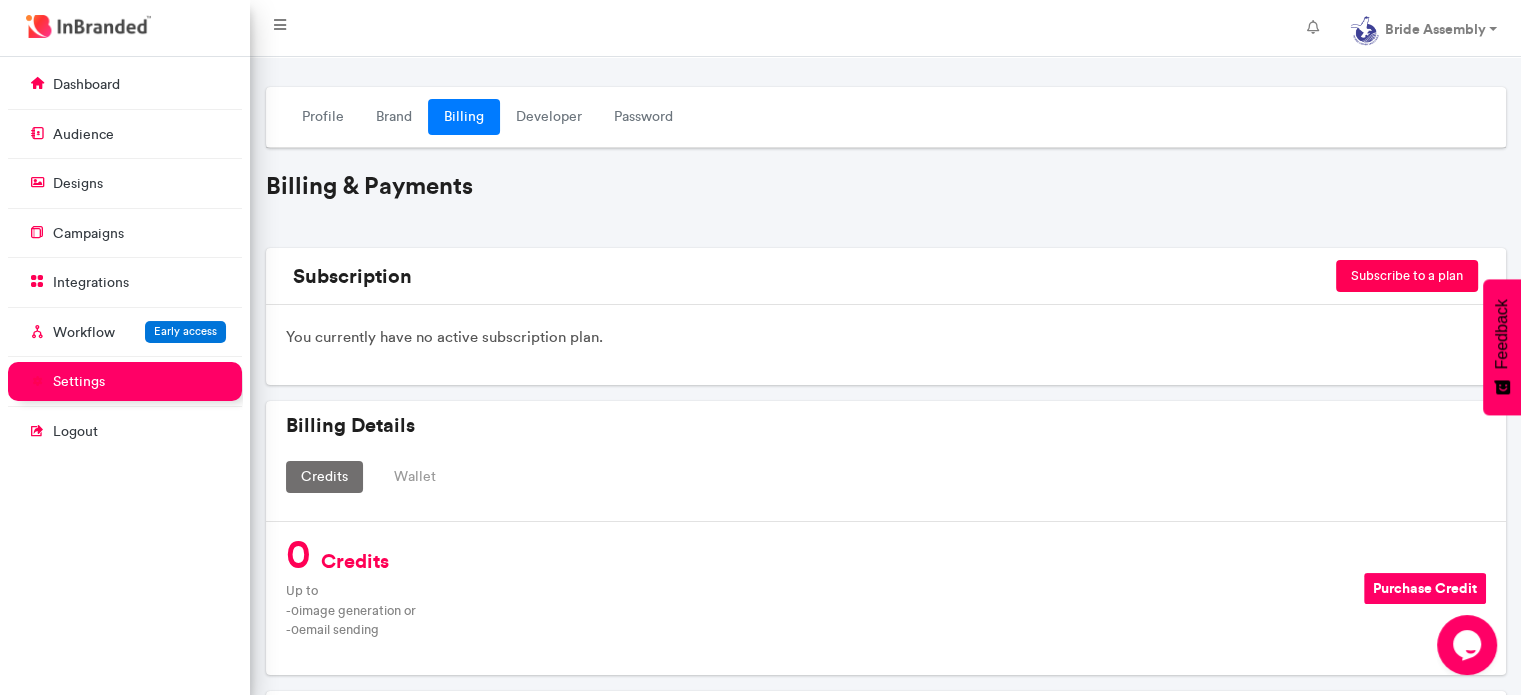 scroll, scrollTop: 100, scrollLeft: 0, axis: vertical 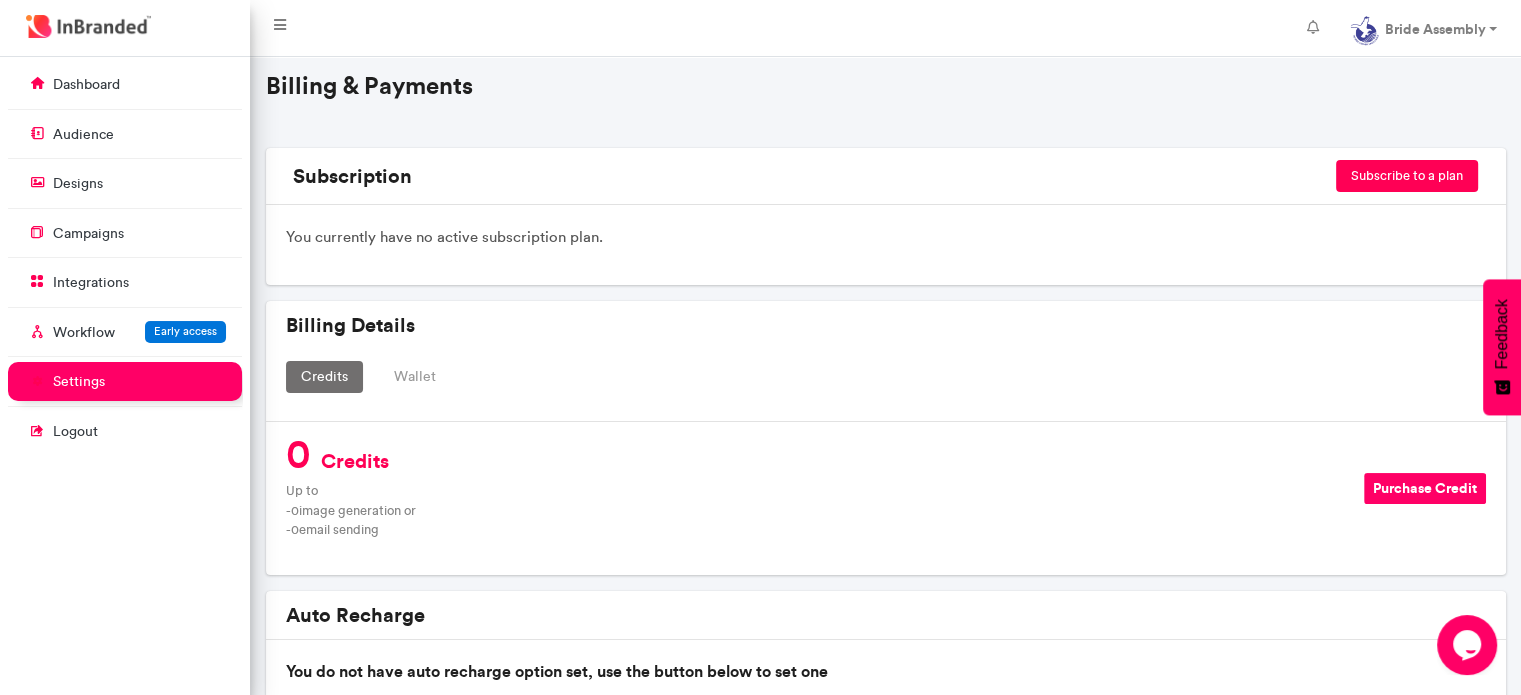 click on "Subscribe to a plan" at bounding box center [1407, 176] 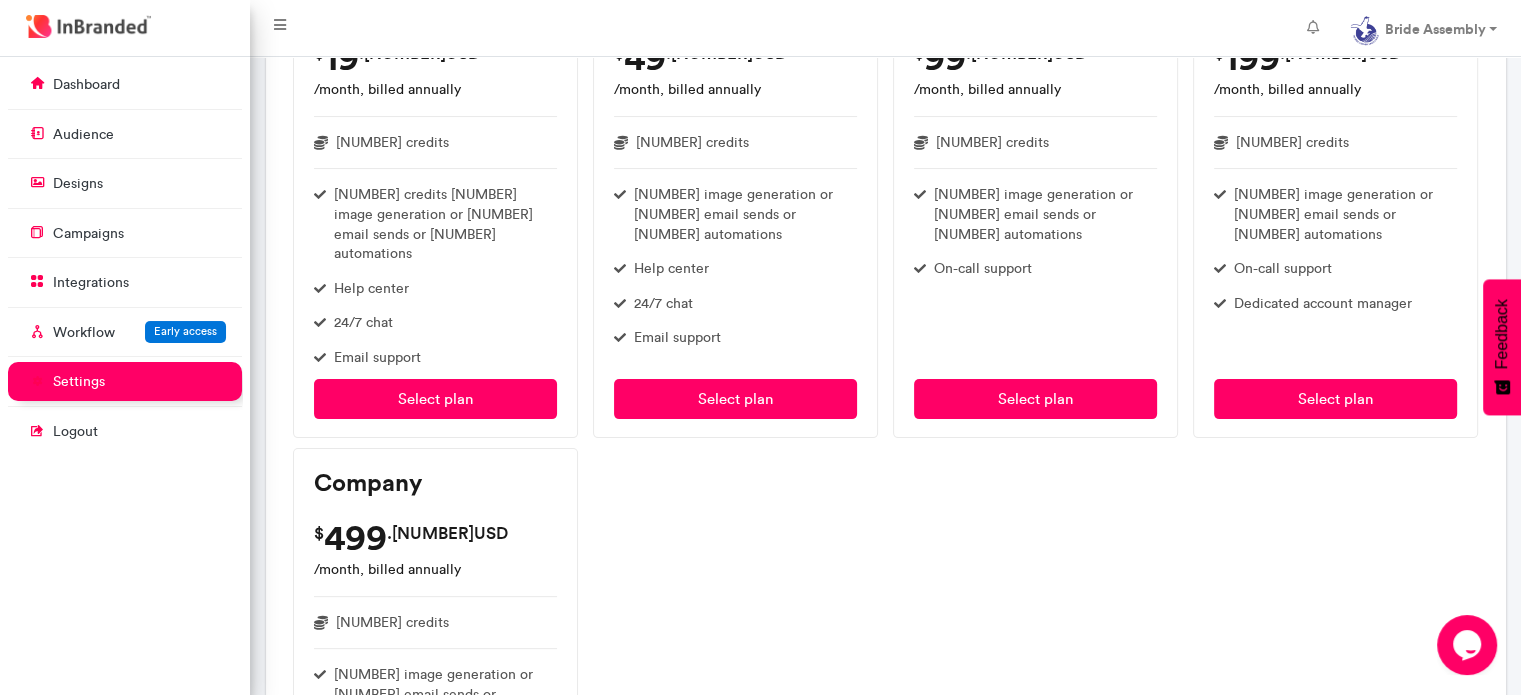 scroll, scrollTop: 400, scrollLeft: 0, axis: vertical 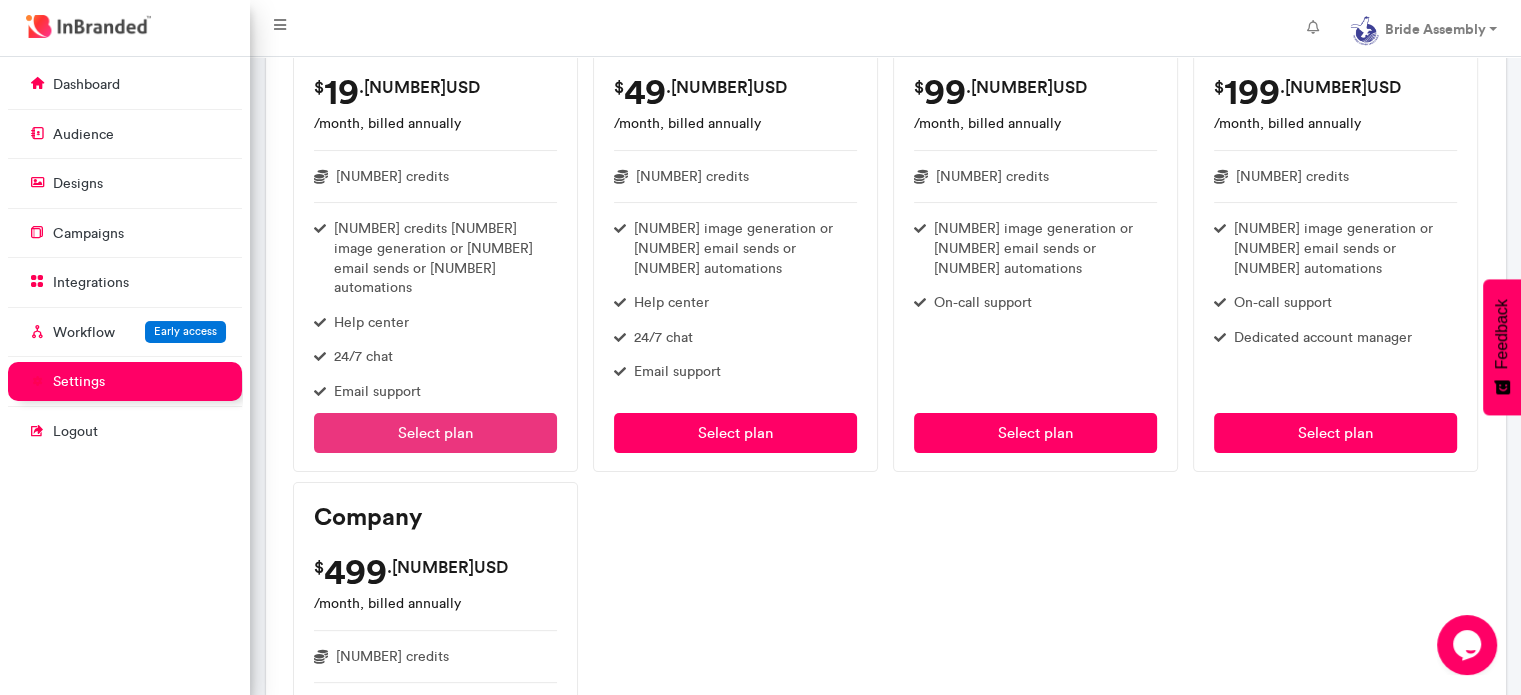 click on "Select plan" at bounding box center (435, 433) 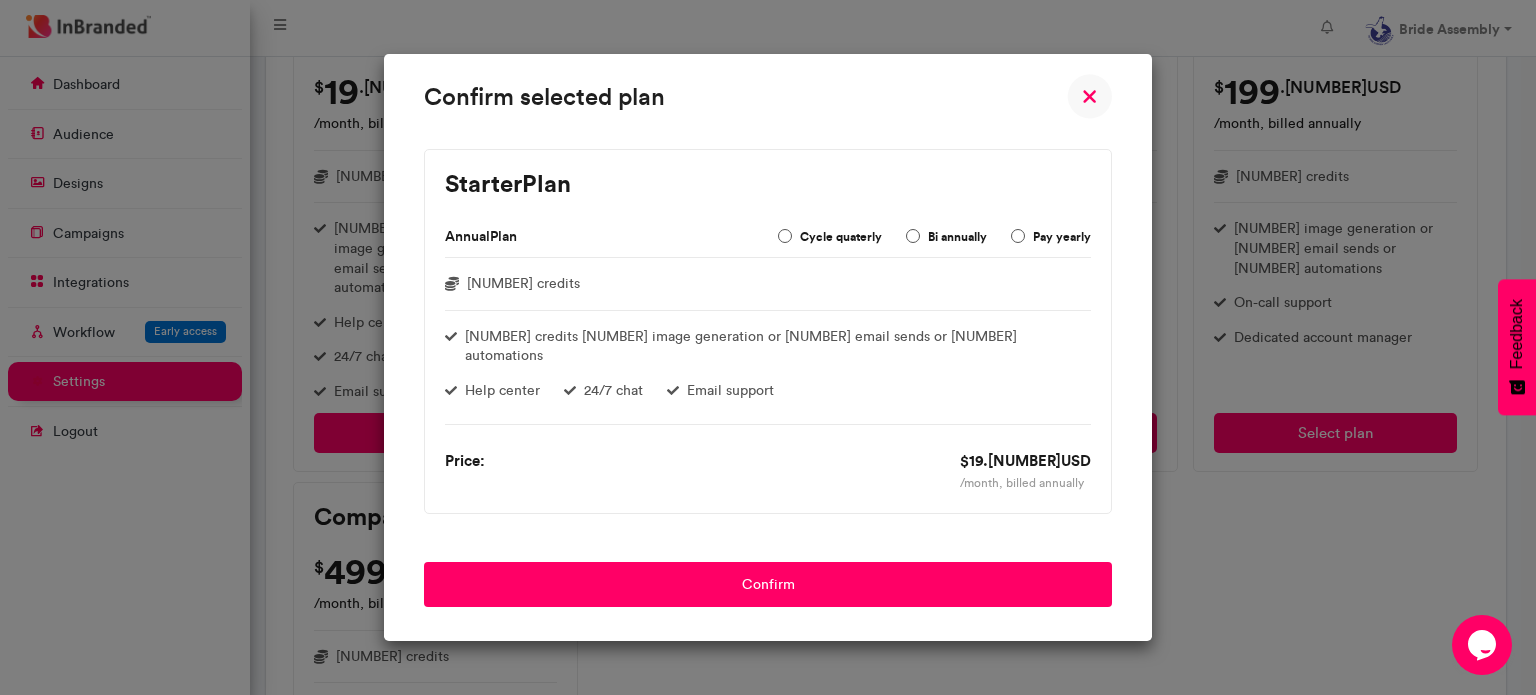 click on "$ 19 .99USD" at bounding box center [1025, 461] 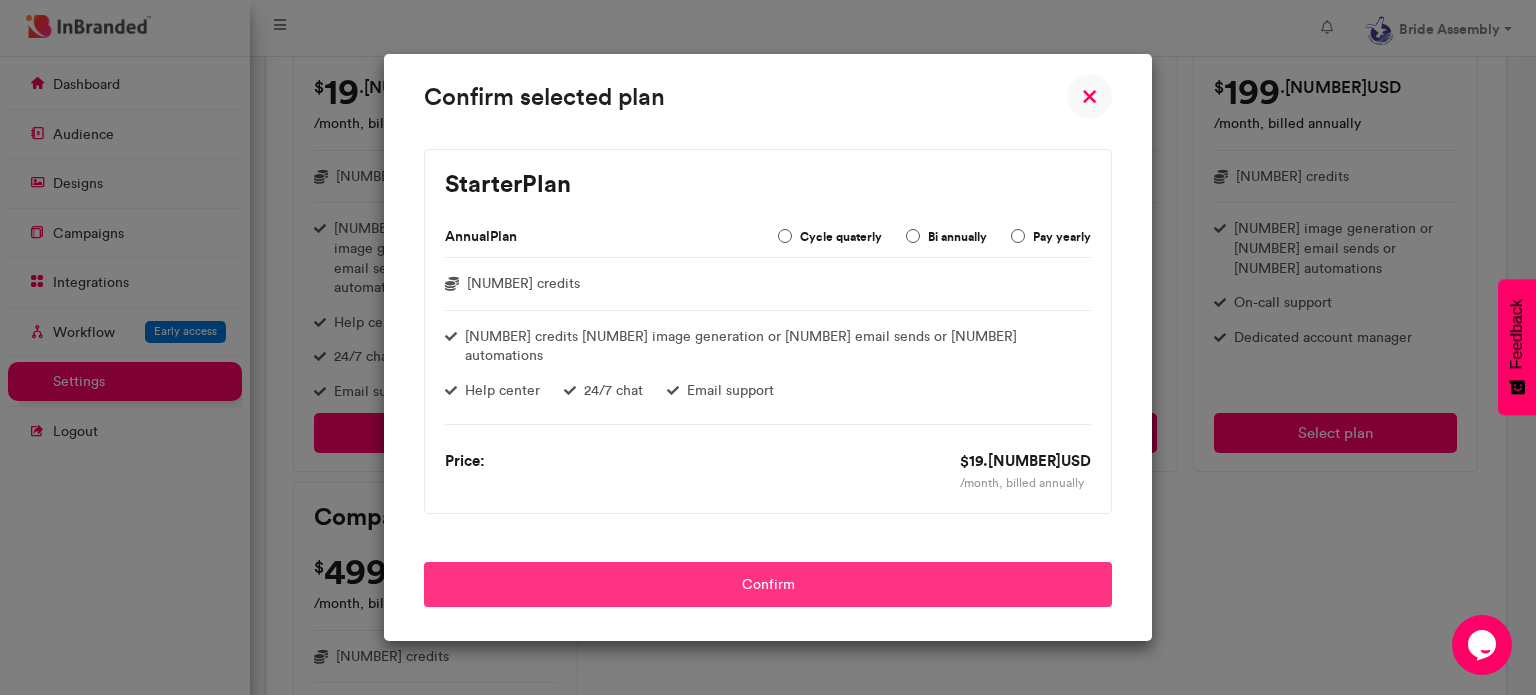 click on "Confirm" at bounding box center (768, 584) 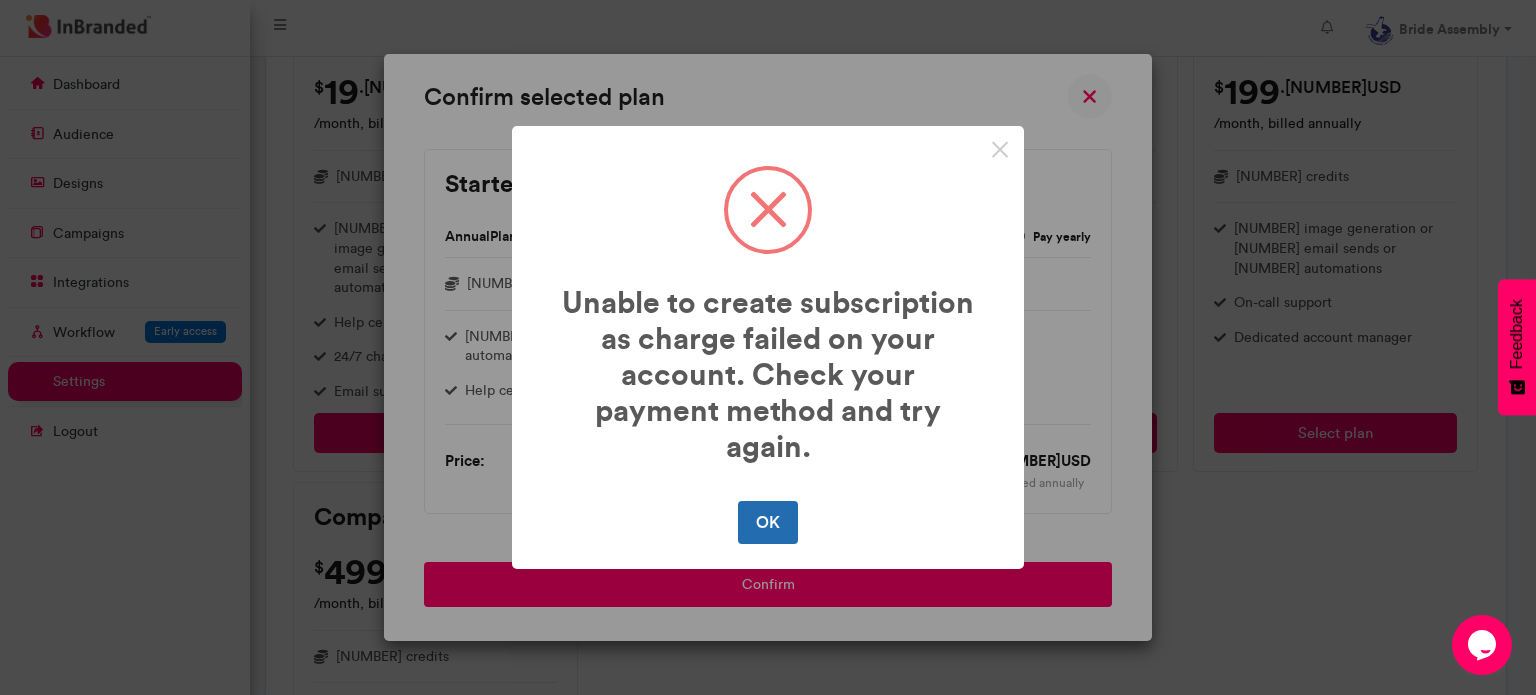 click on "OK" at bounding box center [767, 522] 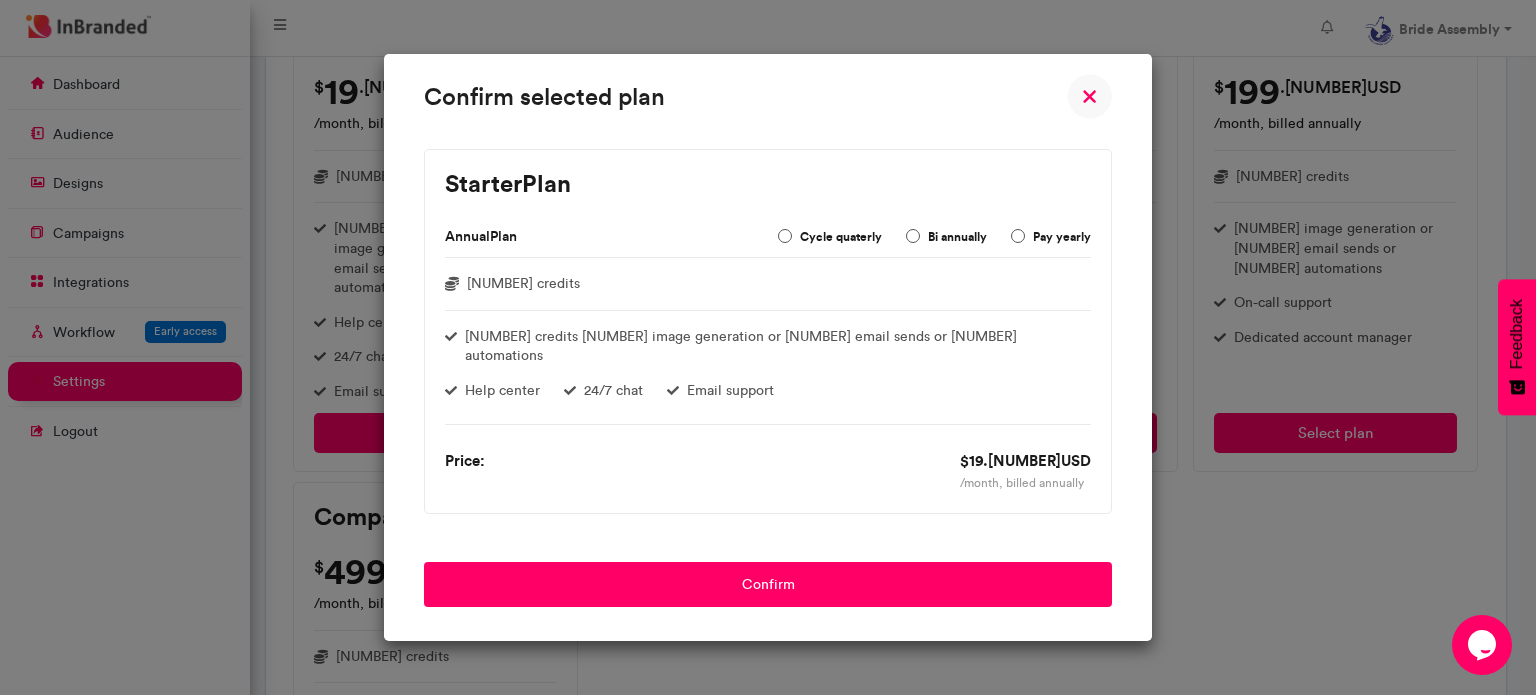 click at bounding box center [1089, 96] 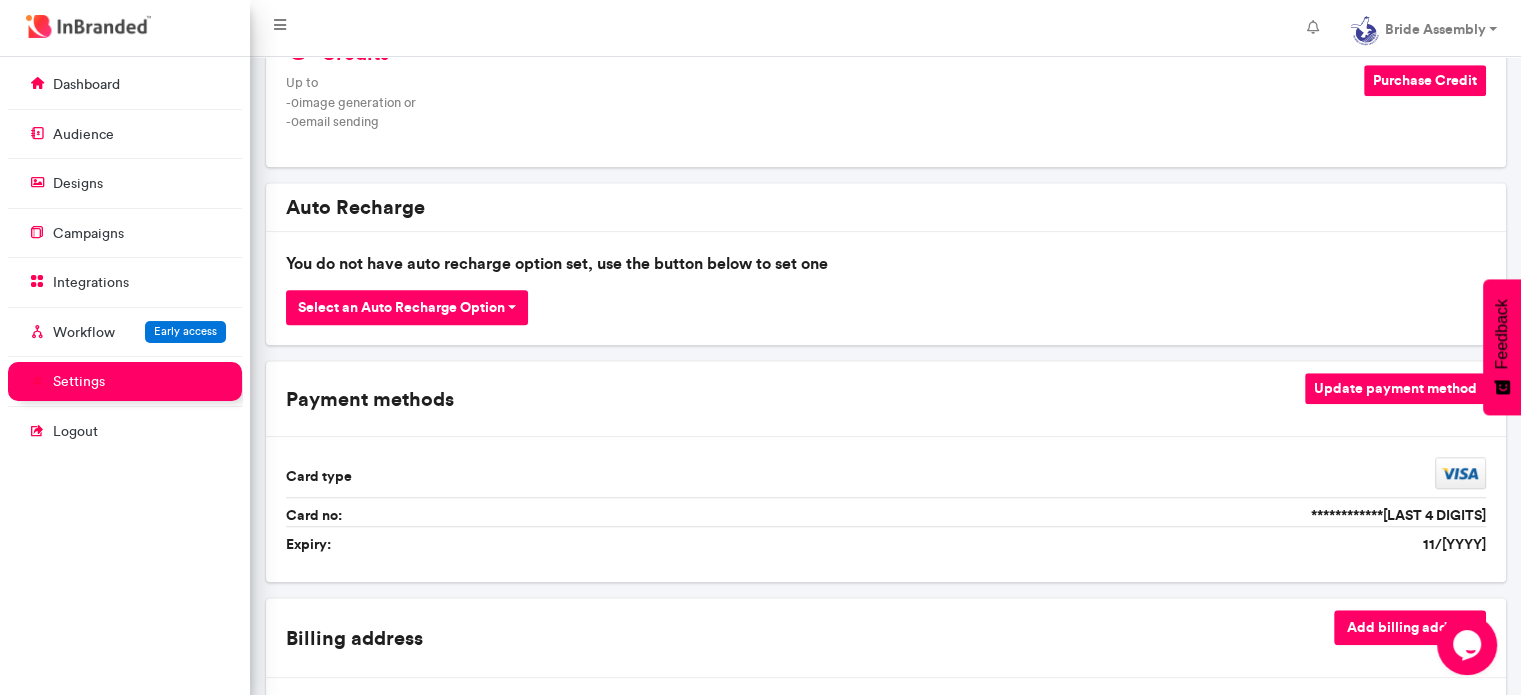 scroll, scrollTop: 1600, scrollLeft: 0, axis: vertical 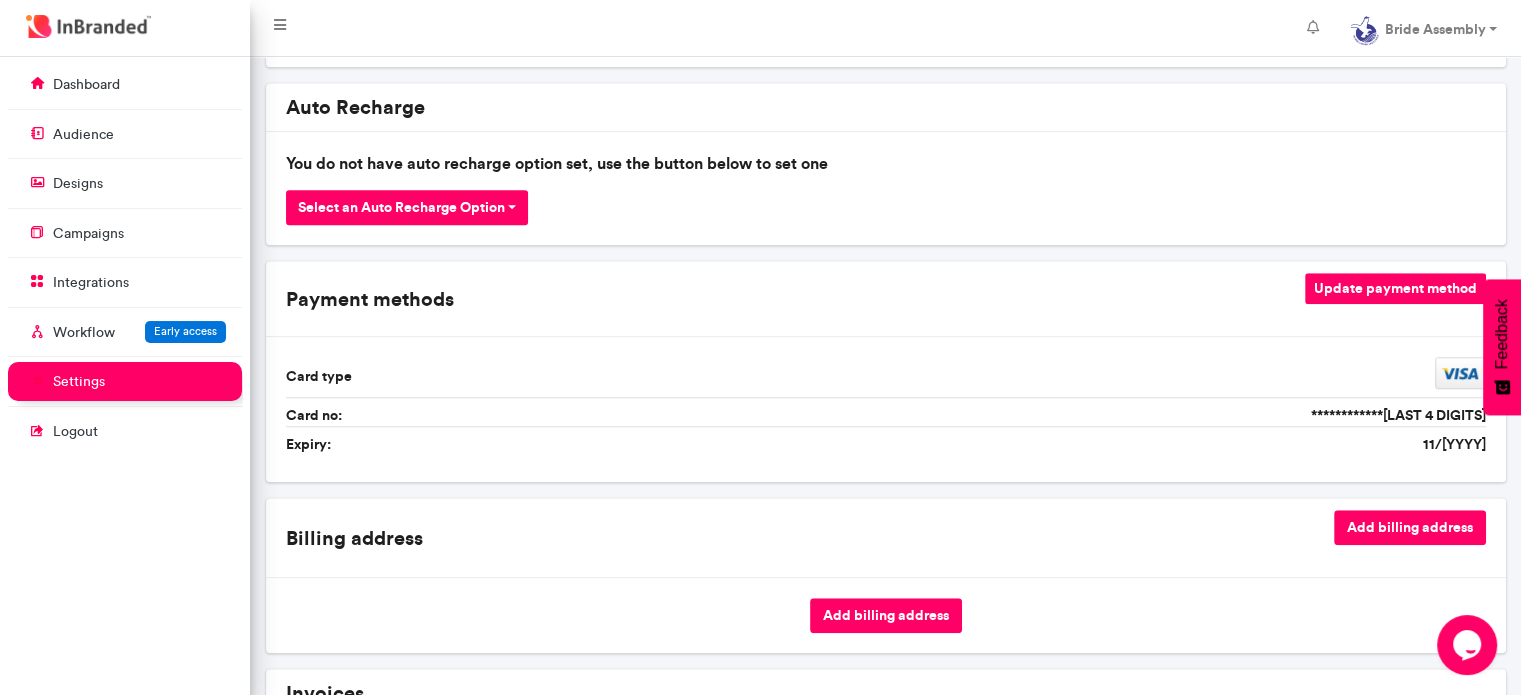 click on "Update payment method" at bounding box center (1395, 288) 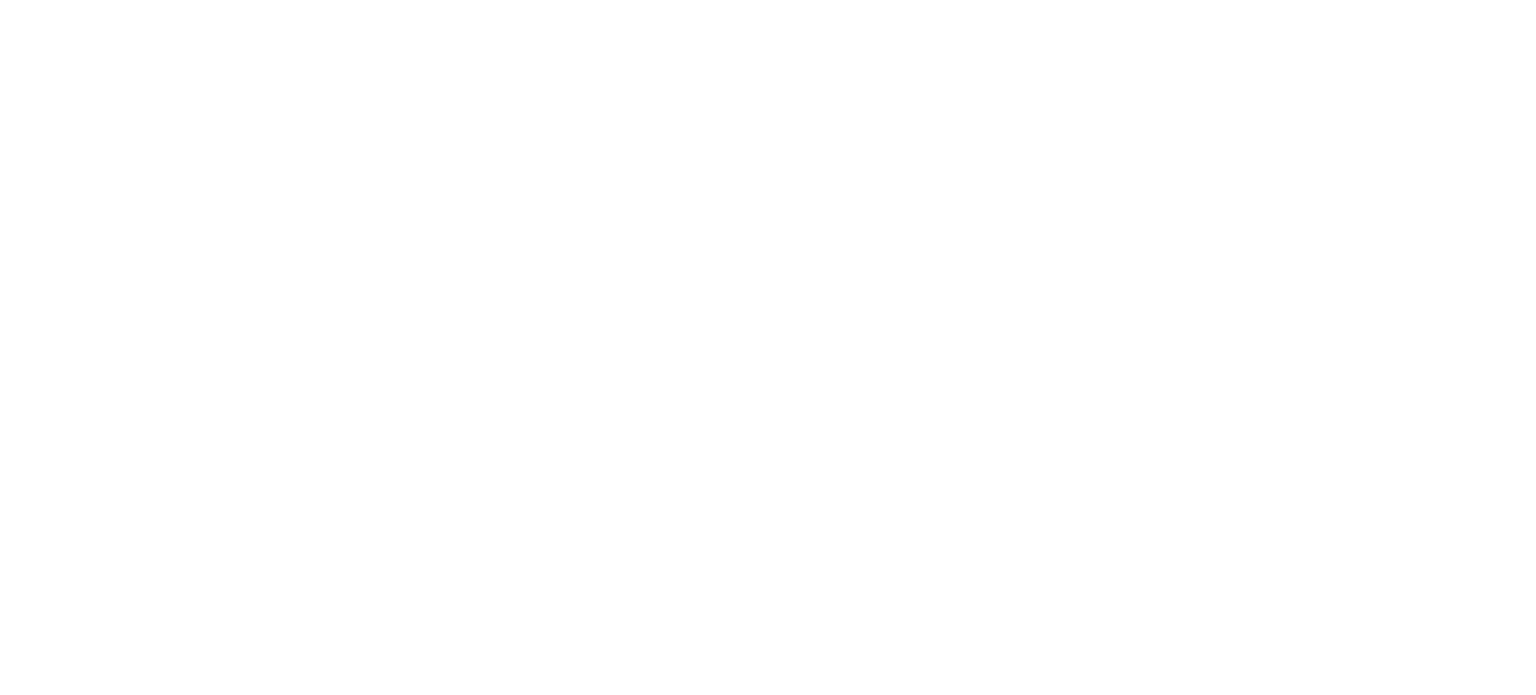 scroll, scrollTop: 0, scrollLeft: 0, axis: both 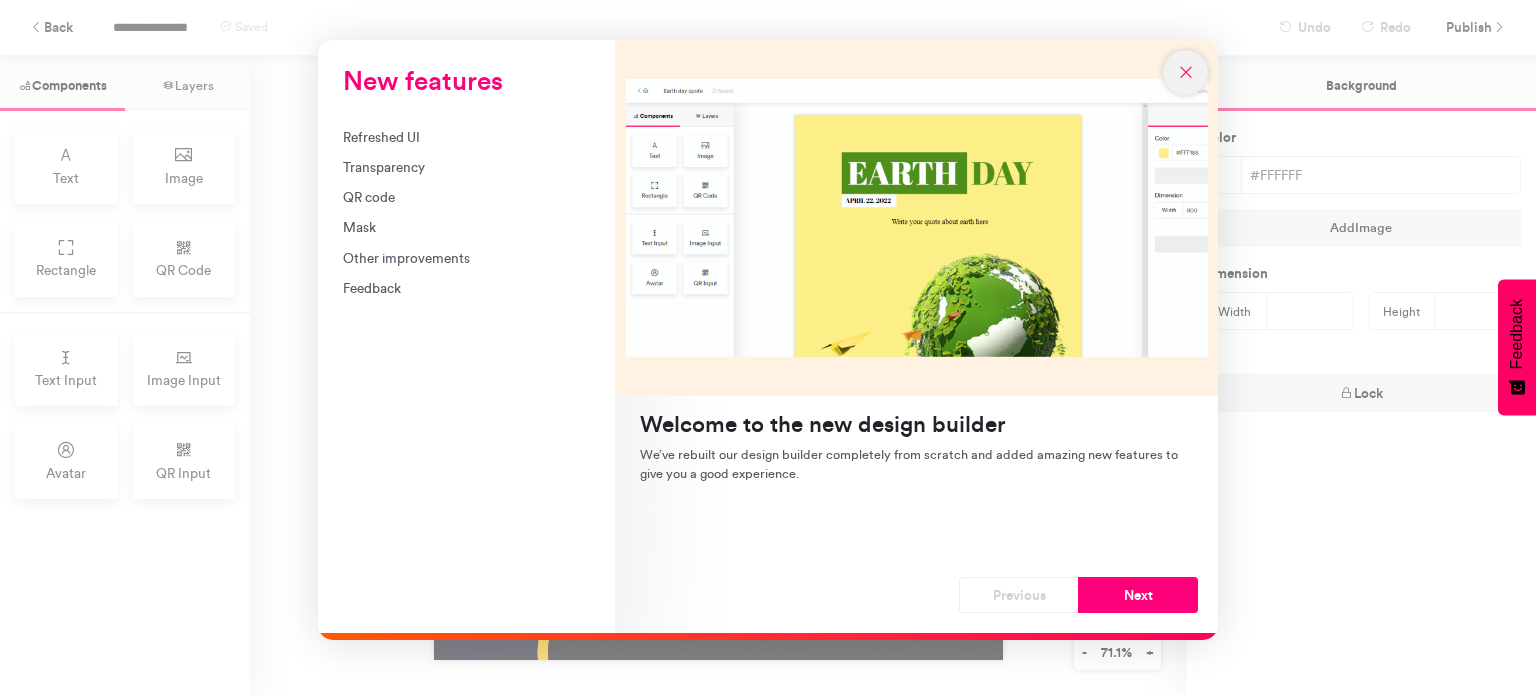 click at bounding box center (1186, 72) 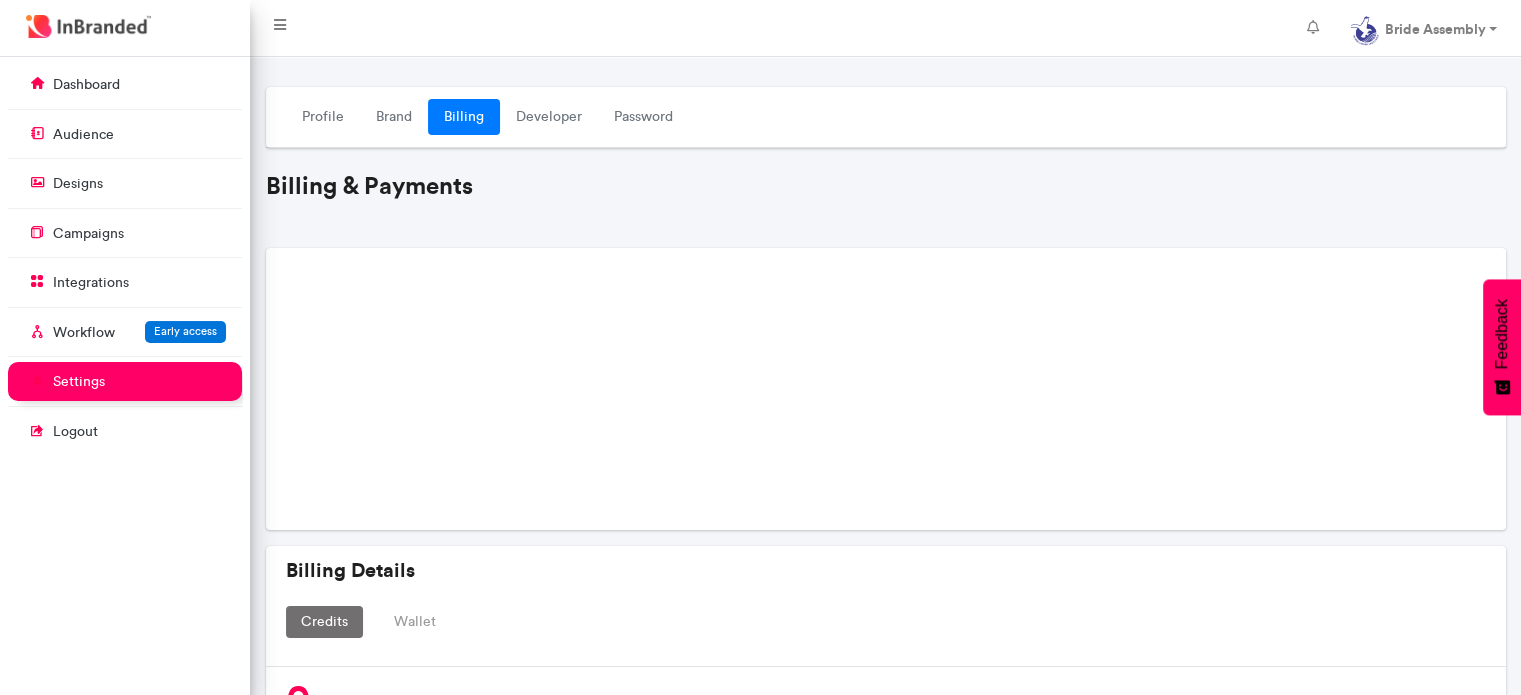 scroll, scrollTop: 0, scrollLeft: 0, axis: both 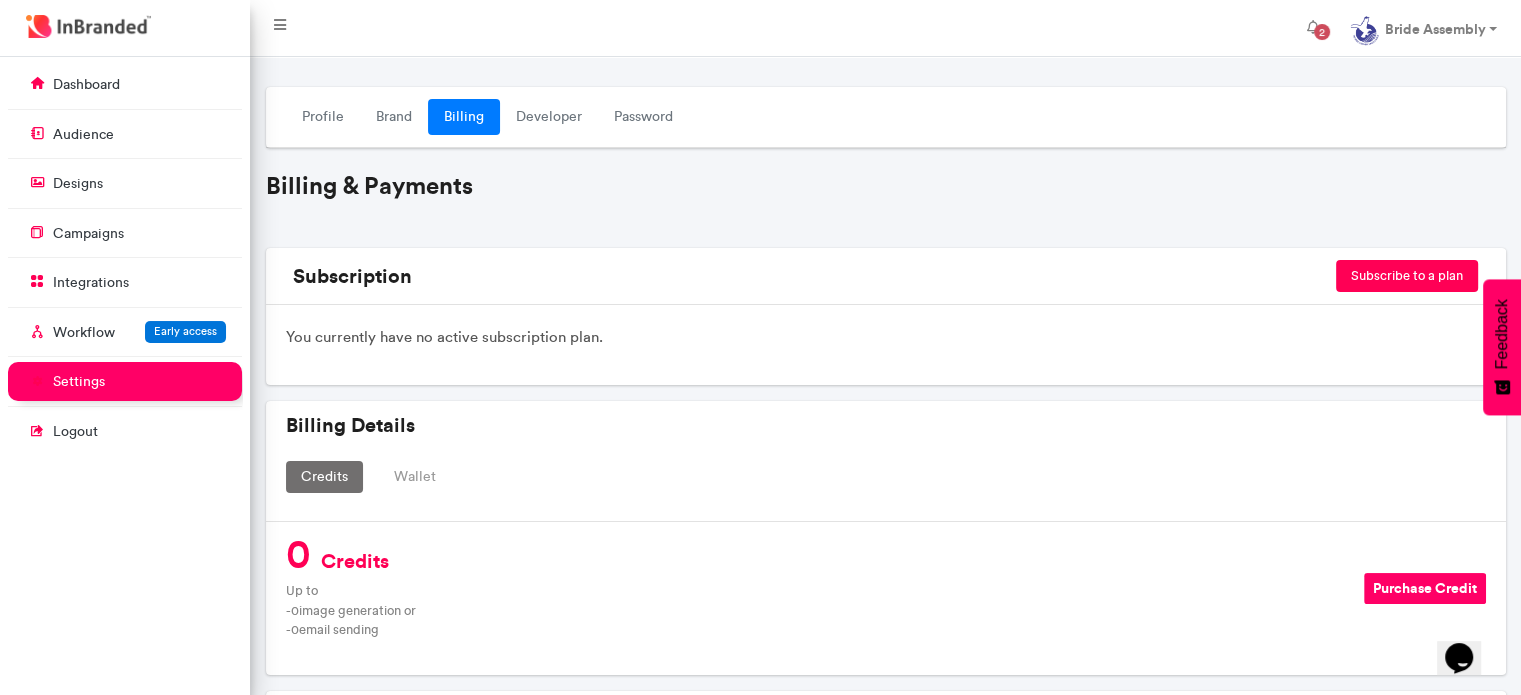 click on "Subscribe to a plan" at bounding box center (1407, 276) 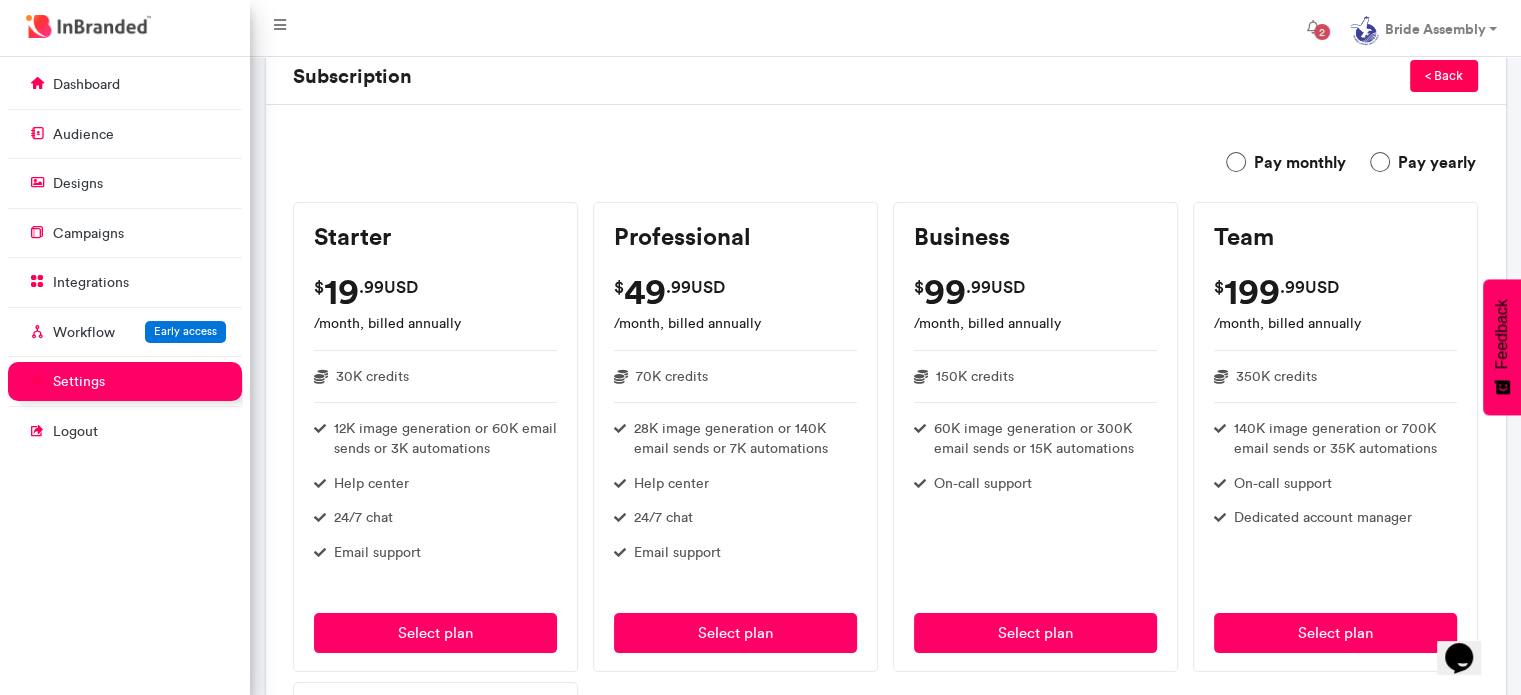 scroll, scrollTop: 300, scrollLeft: 0, axis: vertical 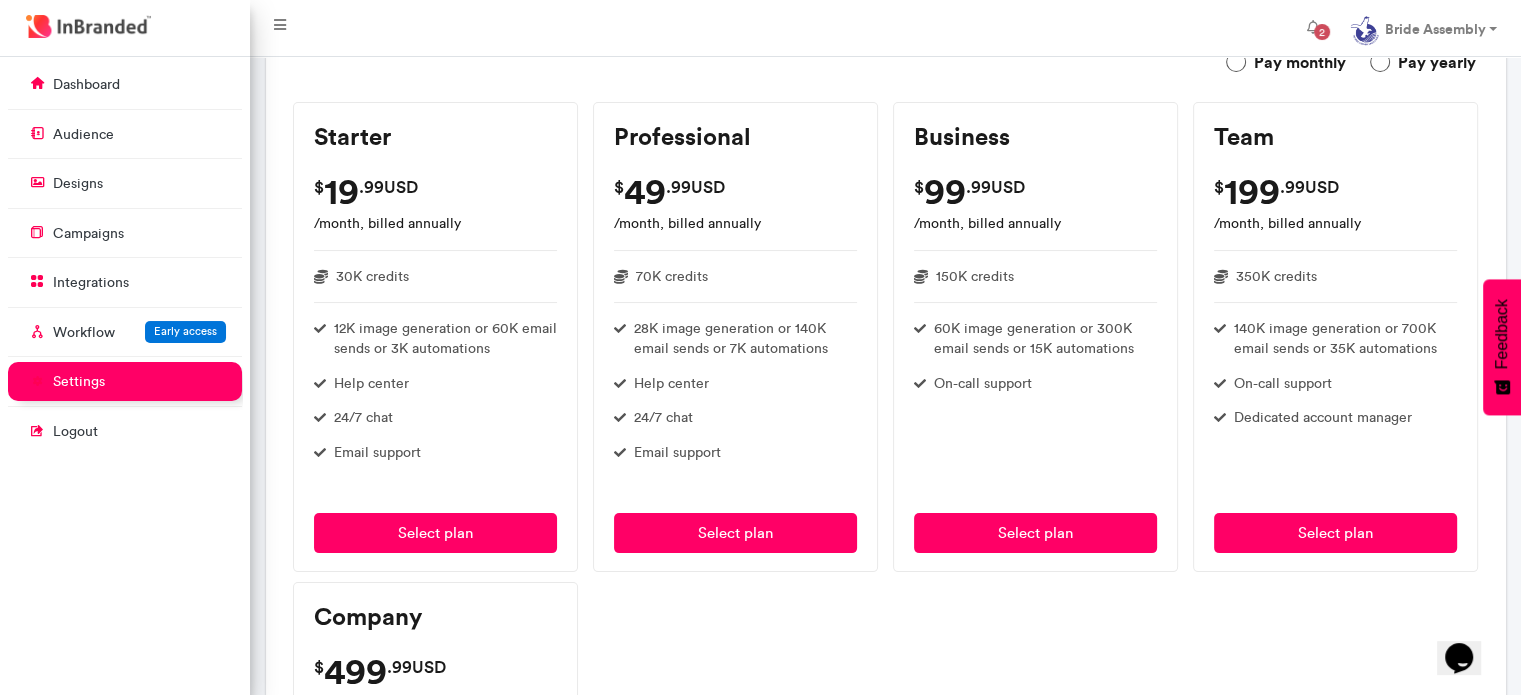 click on "24/7 chat" at bounding box center [363, 418] 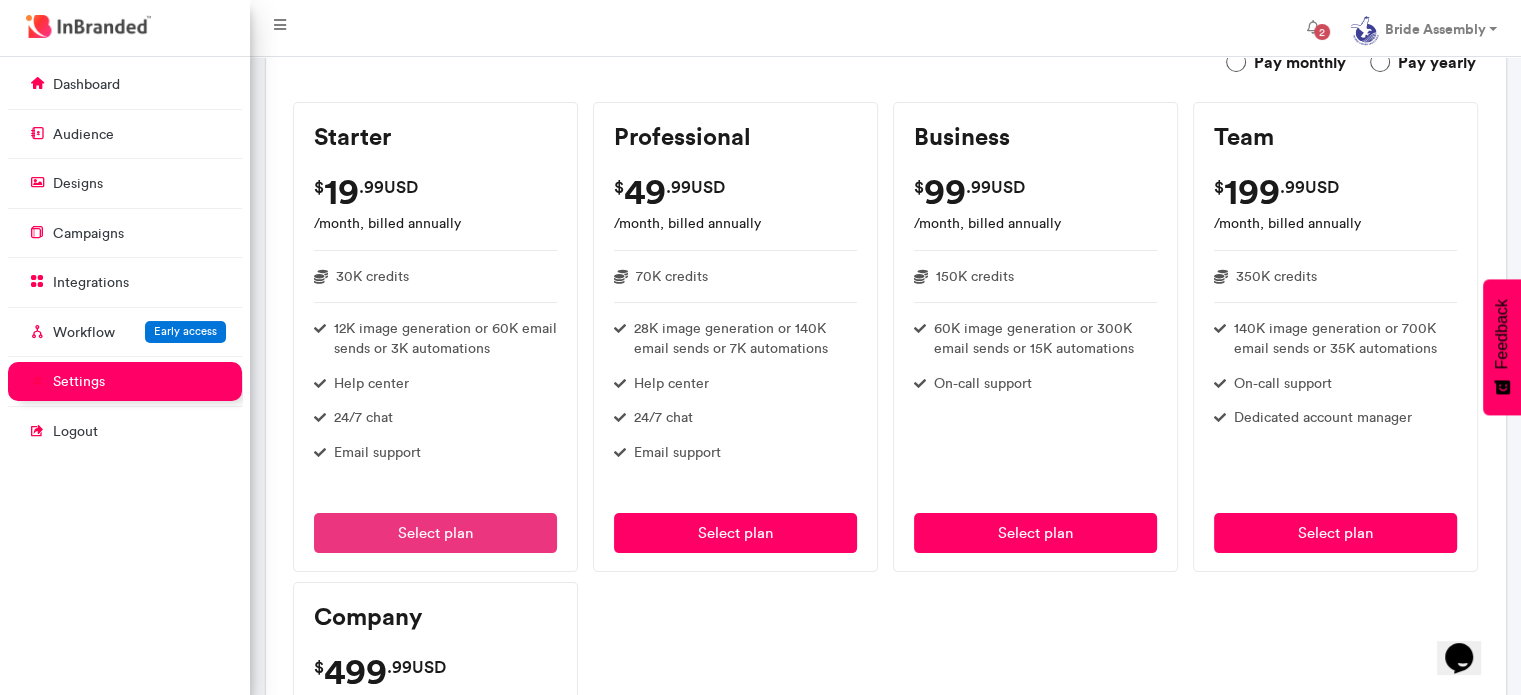 click on "Select plan" at bounding box center [435, 533] 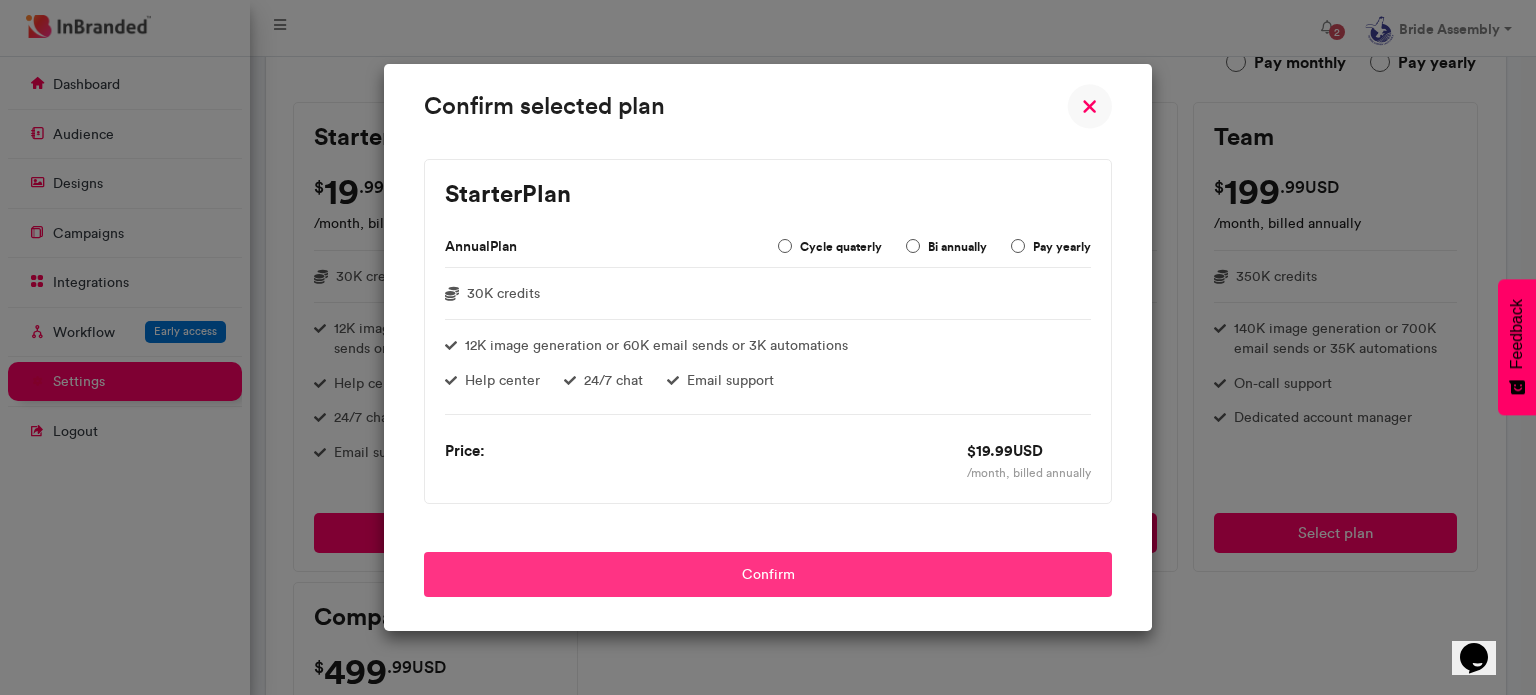 click on "Confirm" at bounding box center (768, 574) 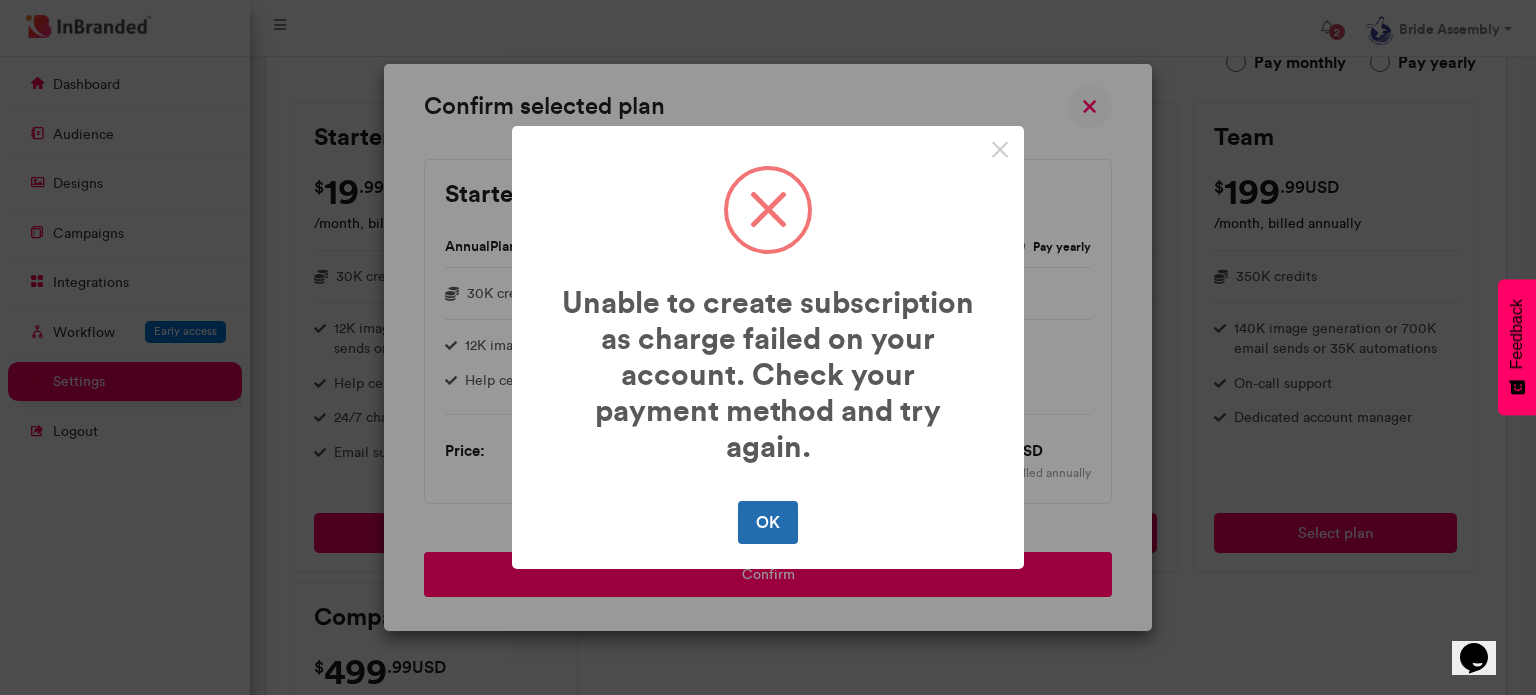 click on "OK" at bounding box center (767, 522) 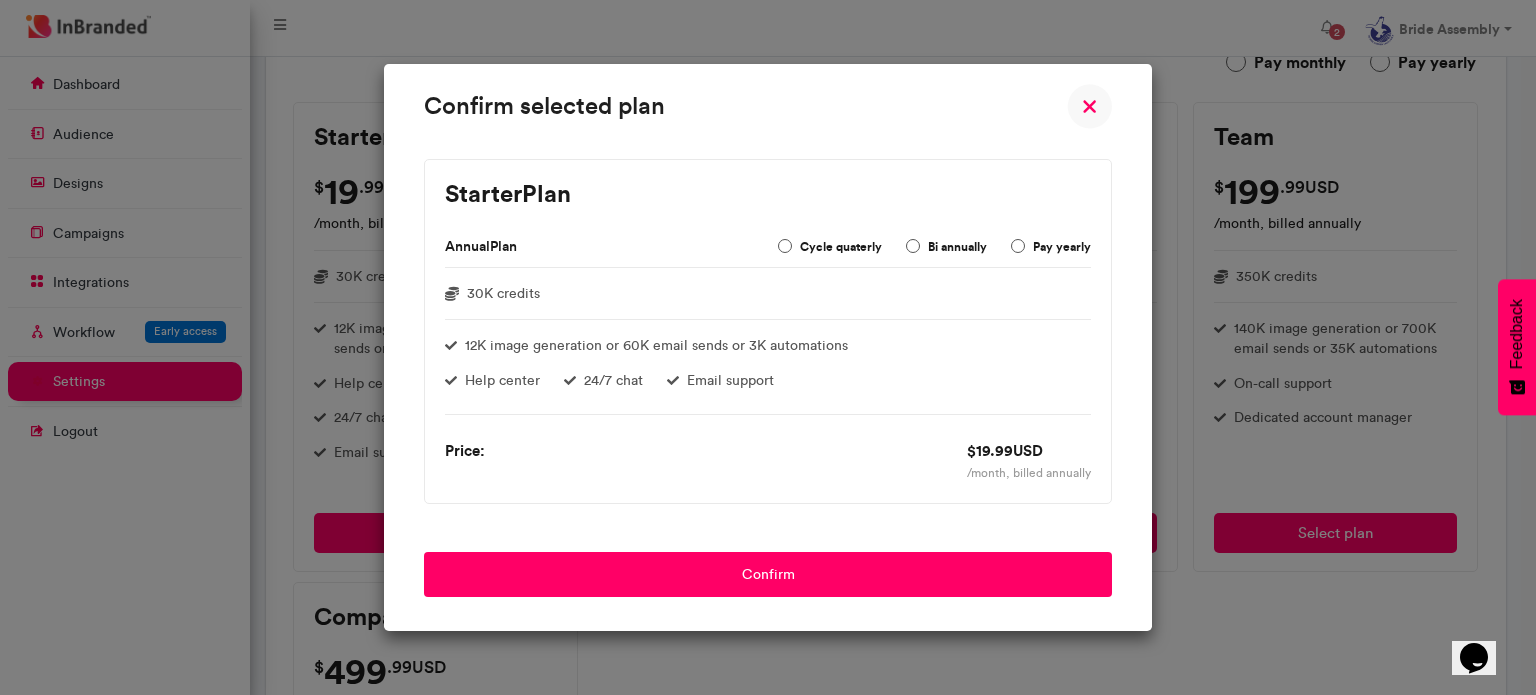 click on "Price: $ 19 .99USD /month, billed annually" at bounding box center (768, 461) 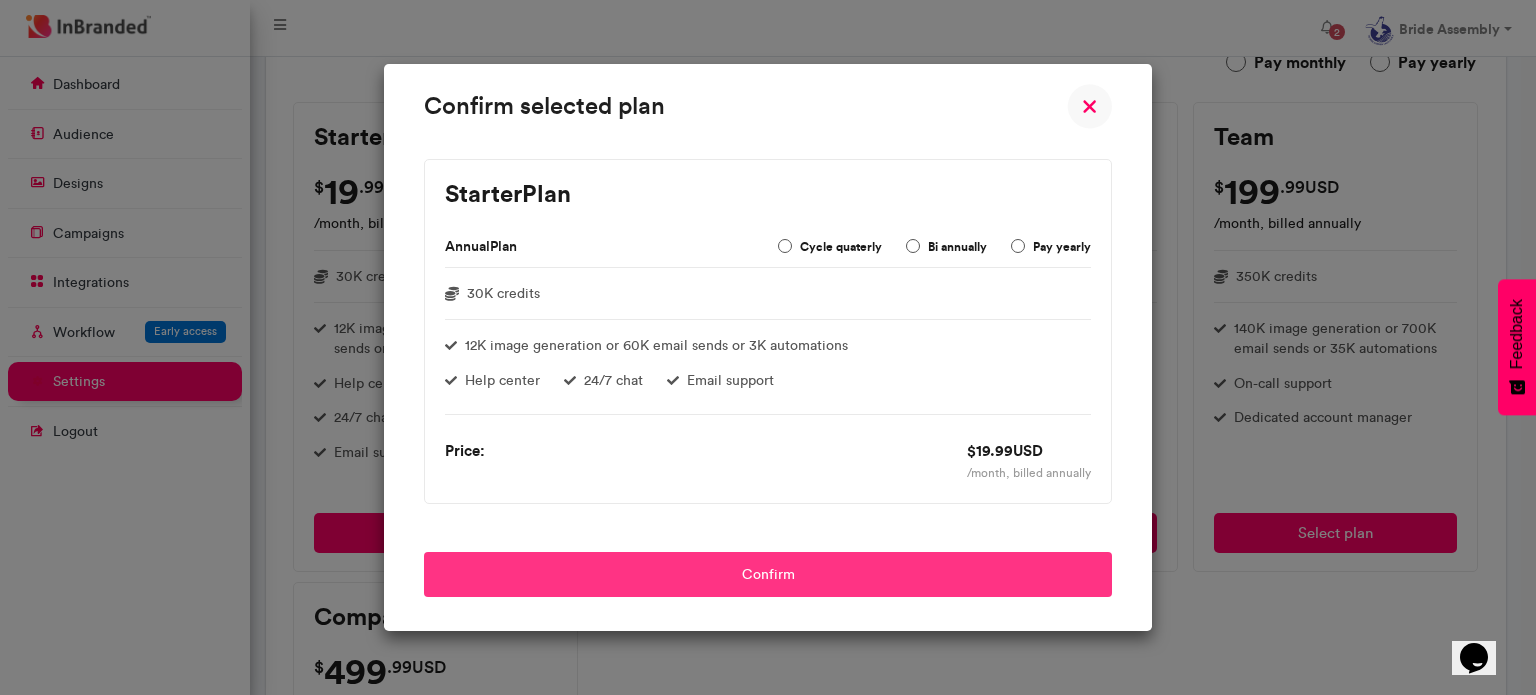 click on "Confirm" at bounding box center [768, 574] 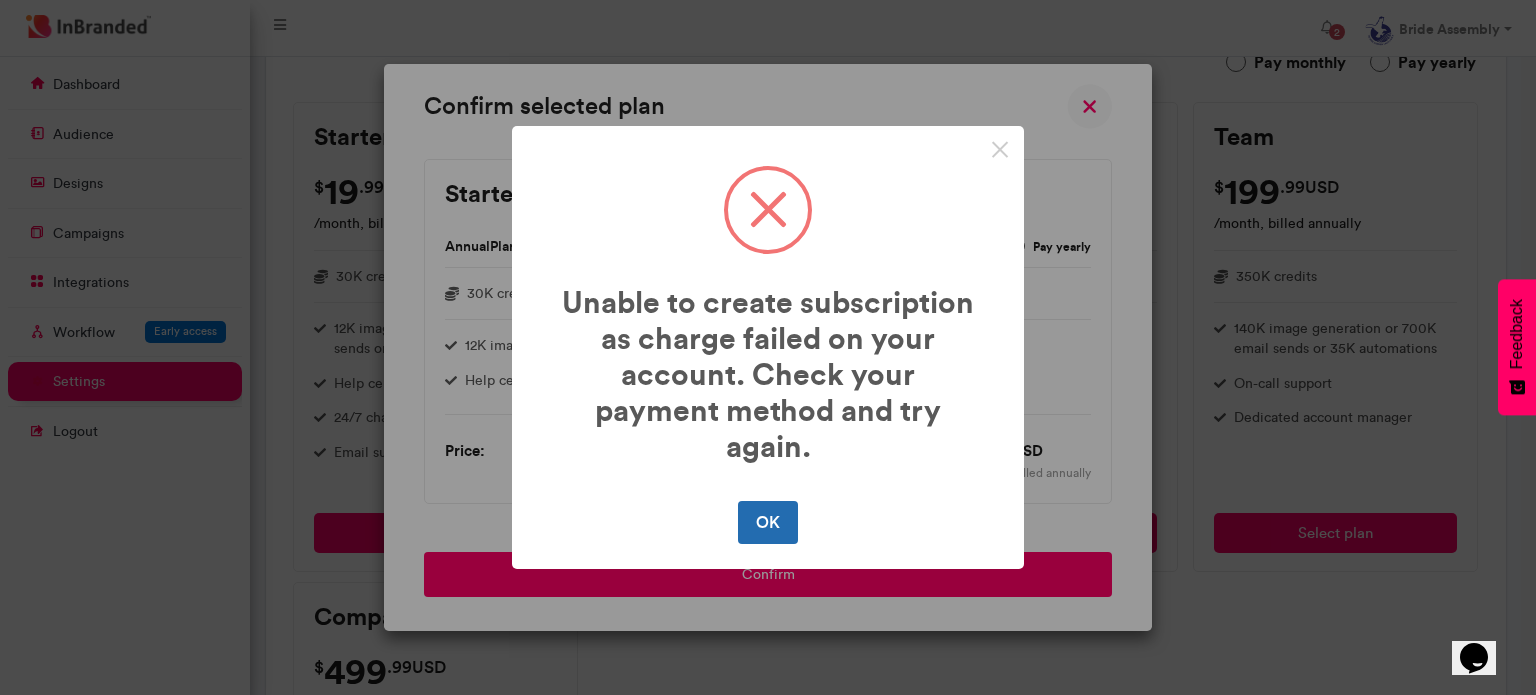 click on "OK" at bounding box center [767, 522] 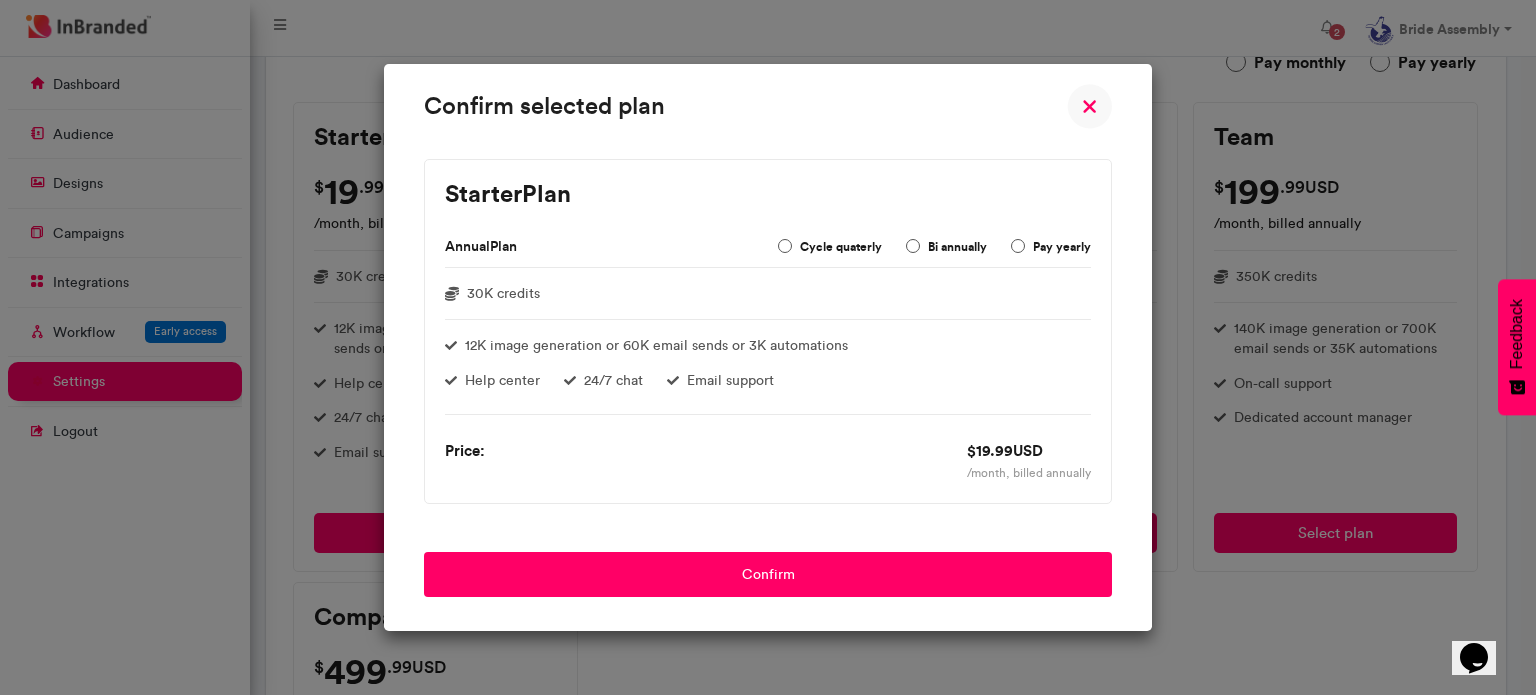 click at bounding box center (1089, 106) 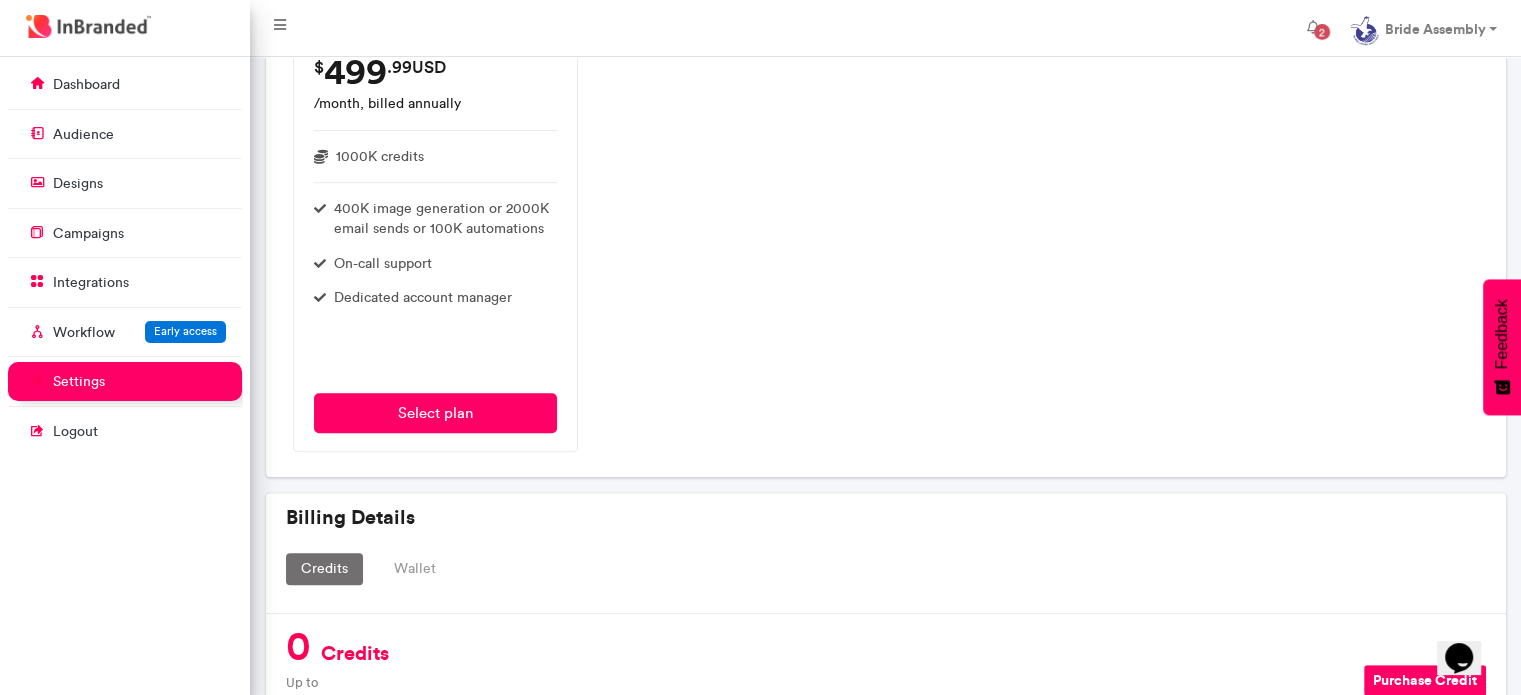 scroll, scrollTop: 1300, scrollLeft: 0, axis: vertical 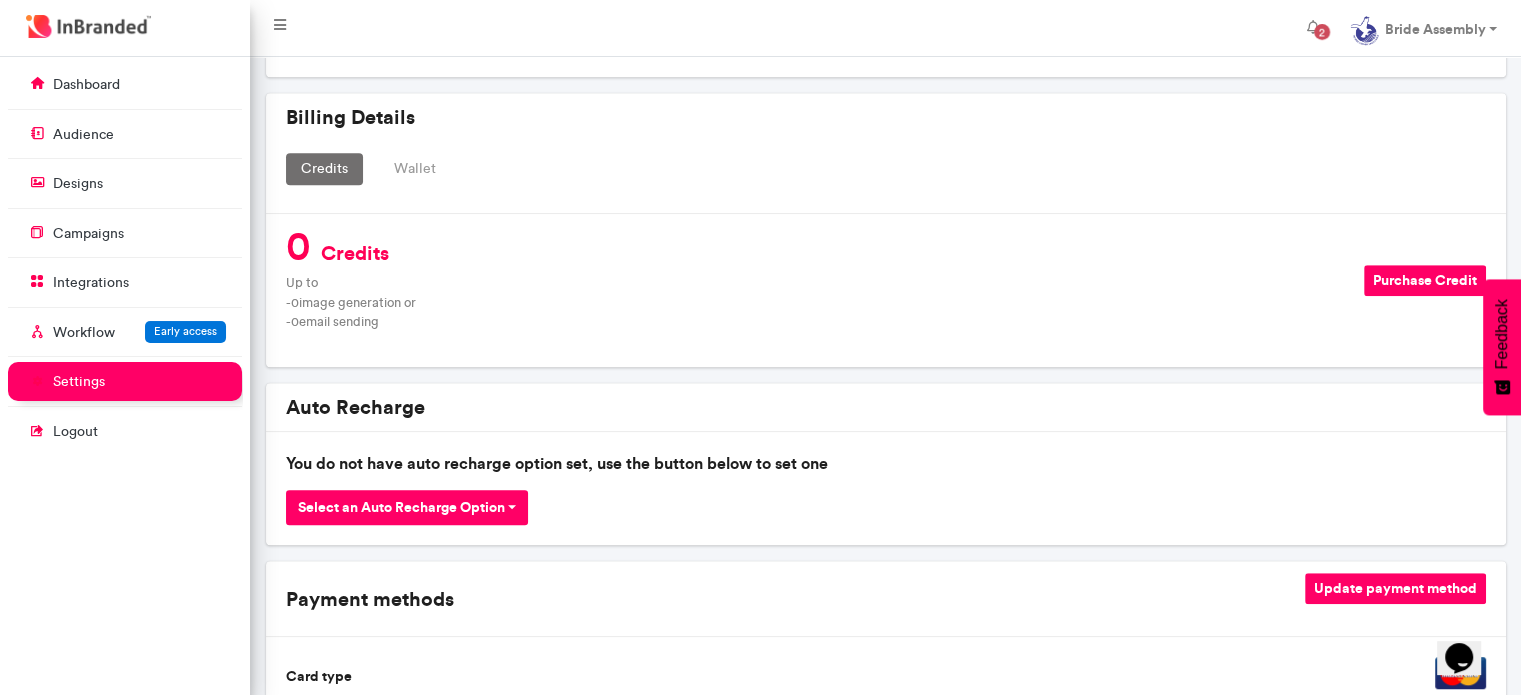 click on "Purchase Credit" at bounding box center [1425, 280] 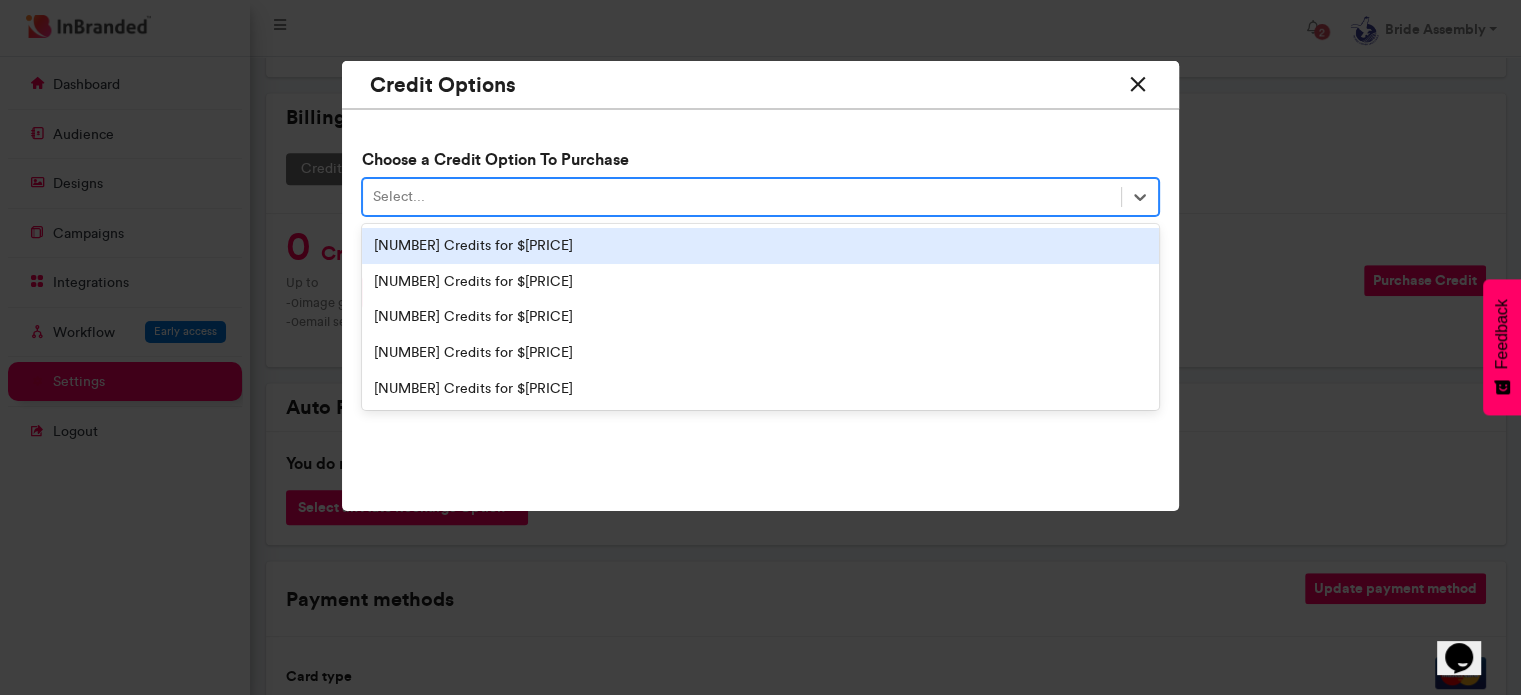 click on "Select..." at bounding box center [742, 197] 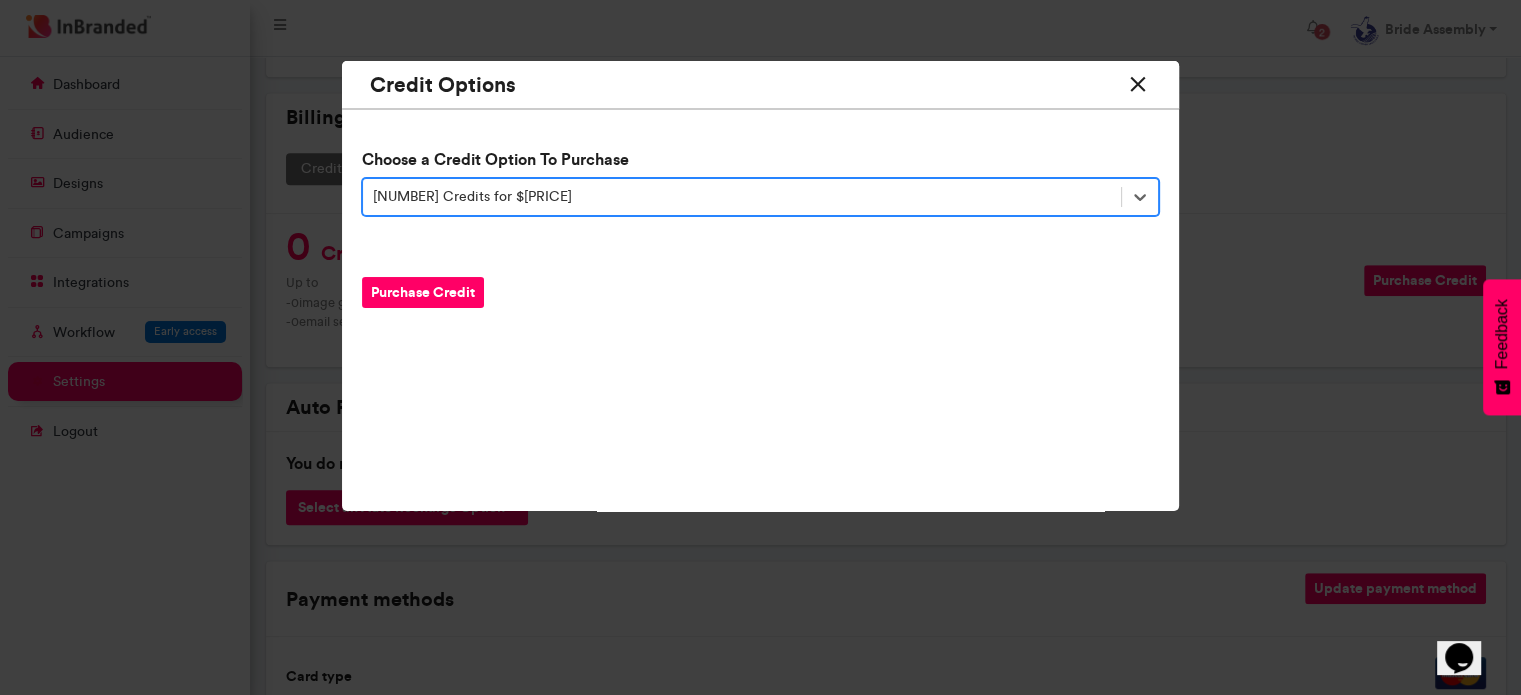 click on "Purchase Credit" at bounding box center [423, 292] 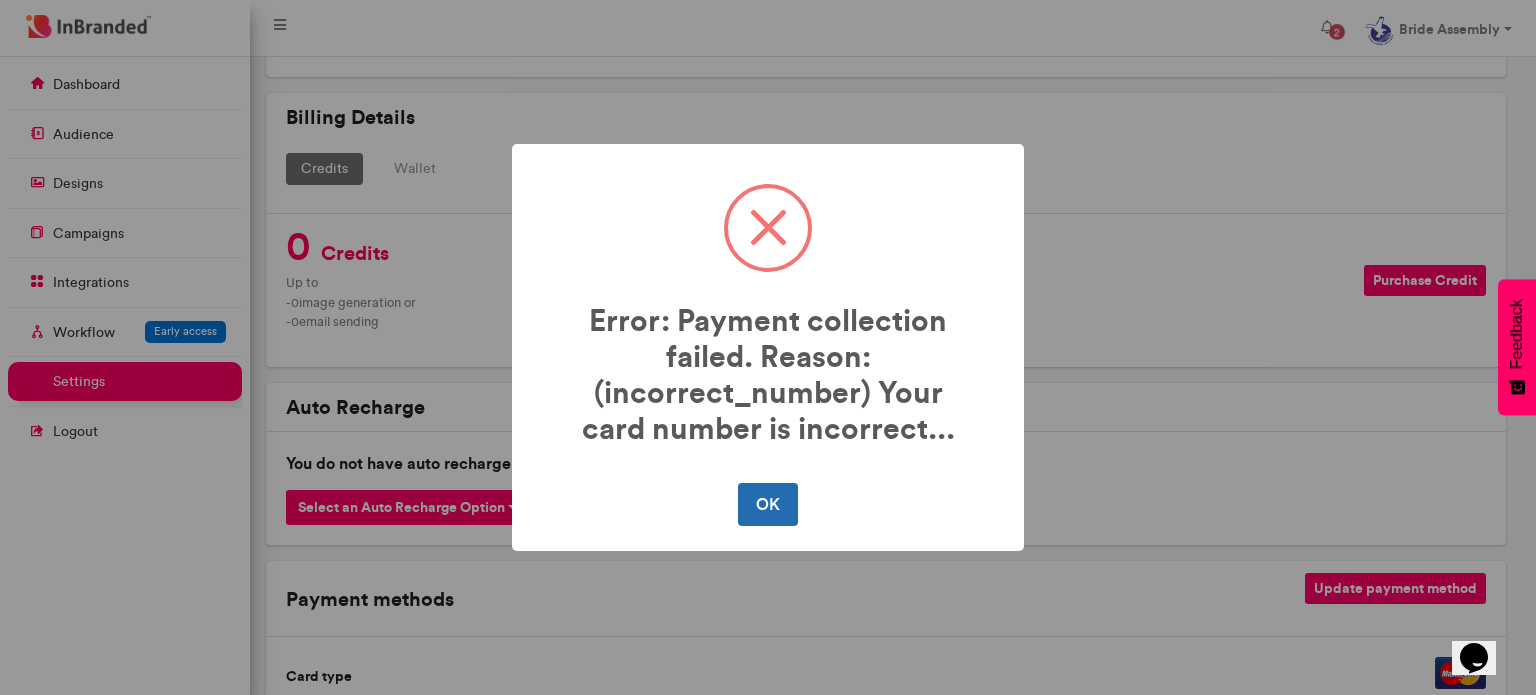 click on "OK" at bounding box center [767, 504] 